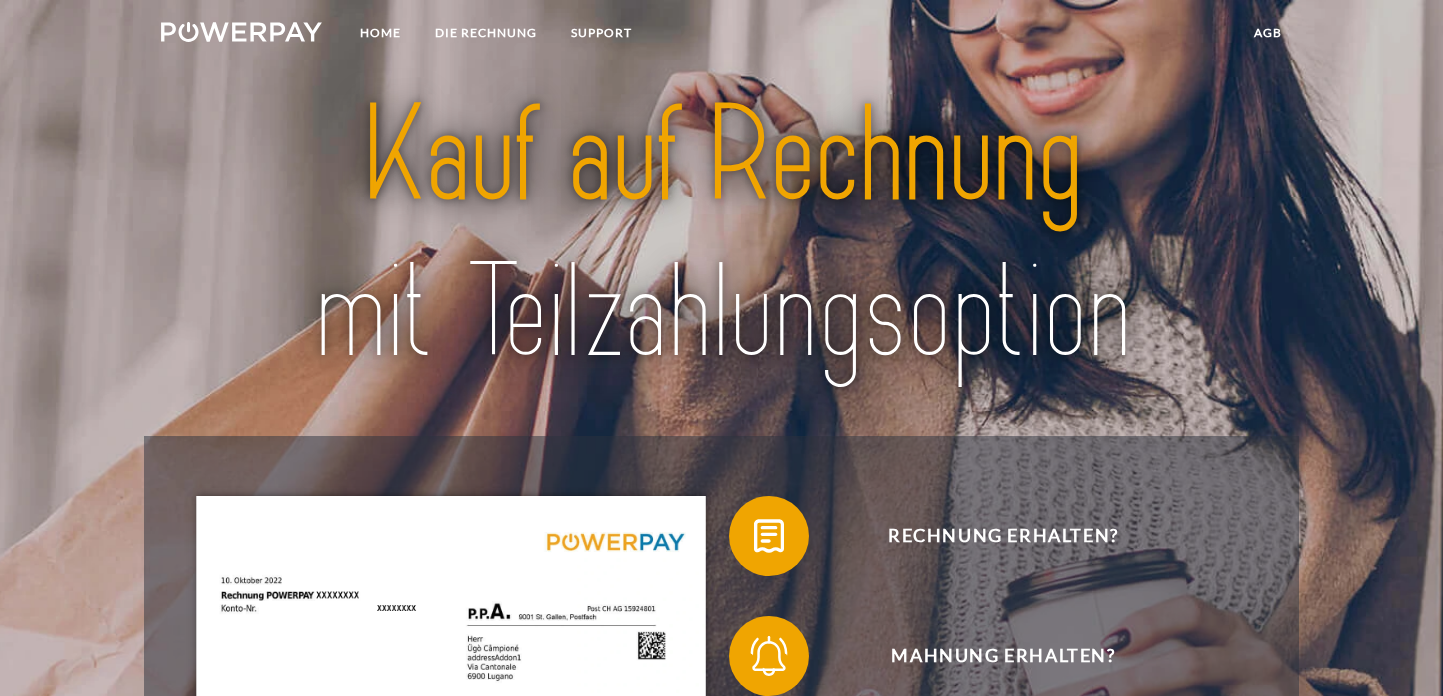 scroll, scrollTop: 0, scrollLeft: 0, axis: both 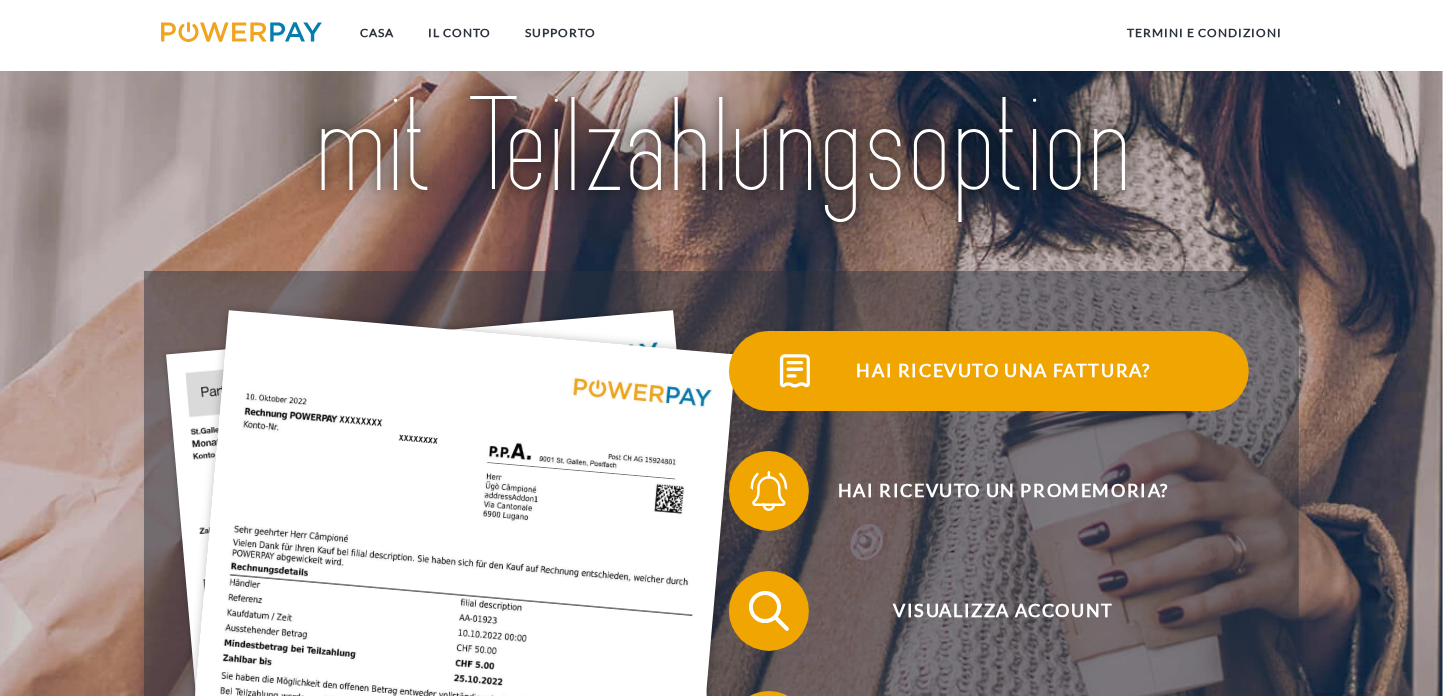 click on "Hai ricevuto una fattura?" at bounding box center (1003, 370) 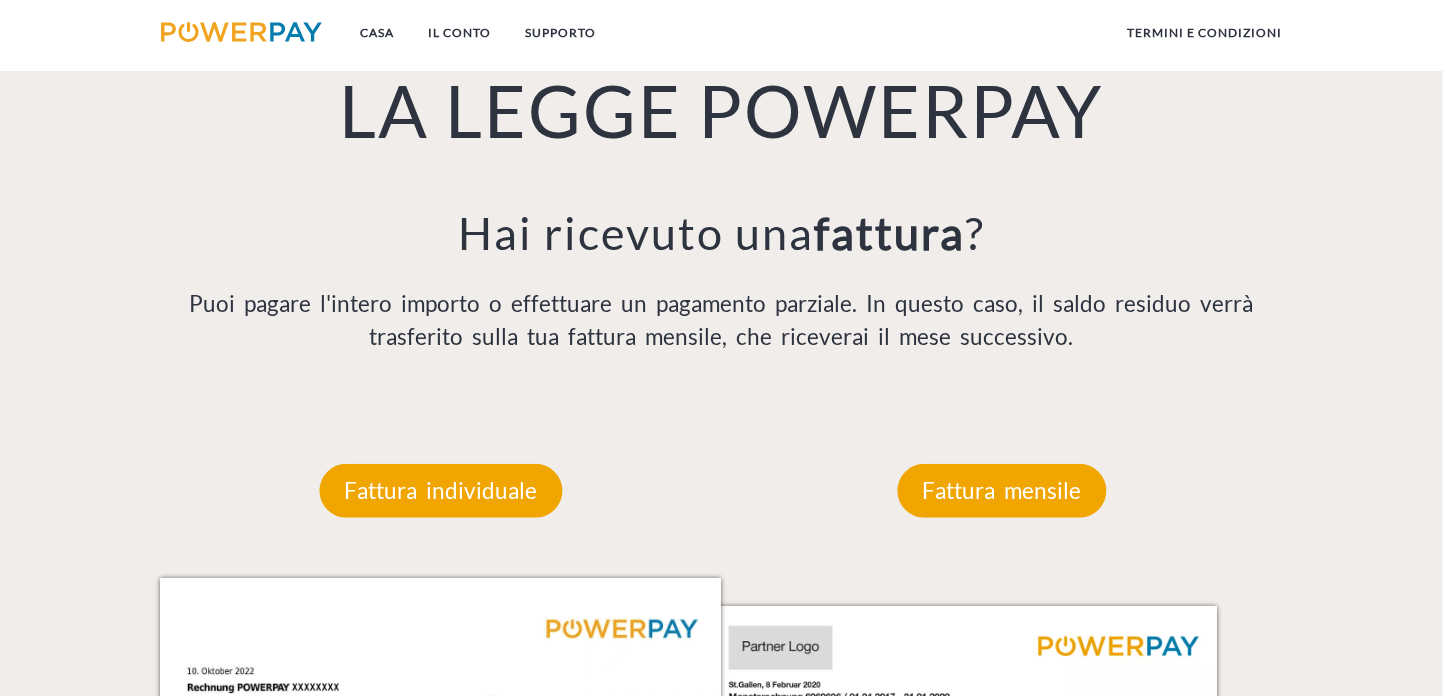 scroll, scrollTop: 1619, scrollLeft: 0, axis: vertical 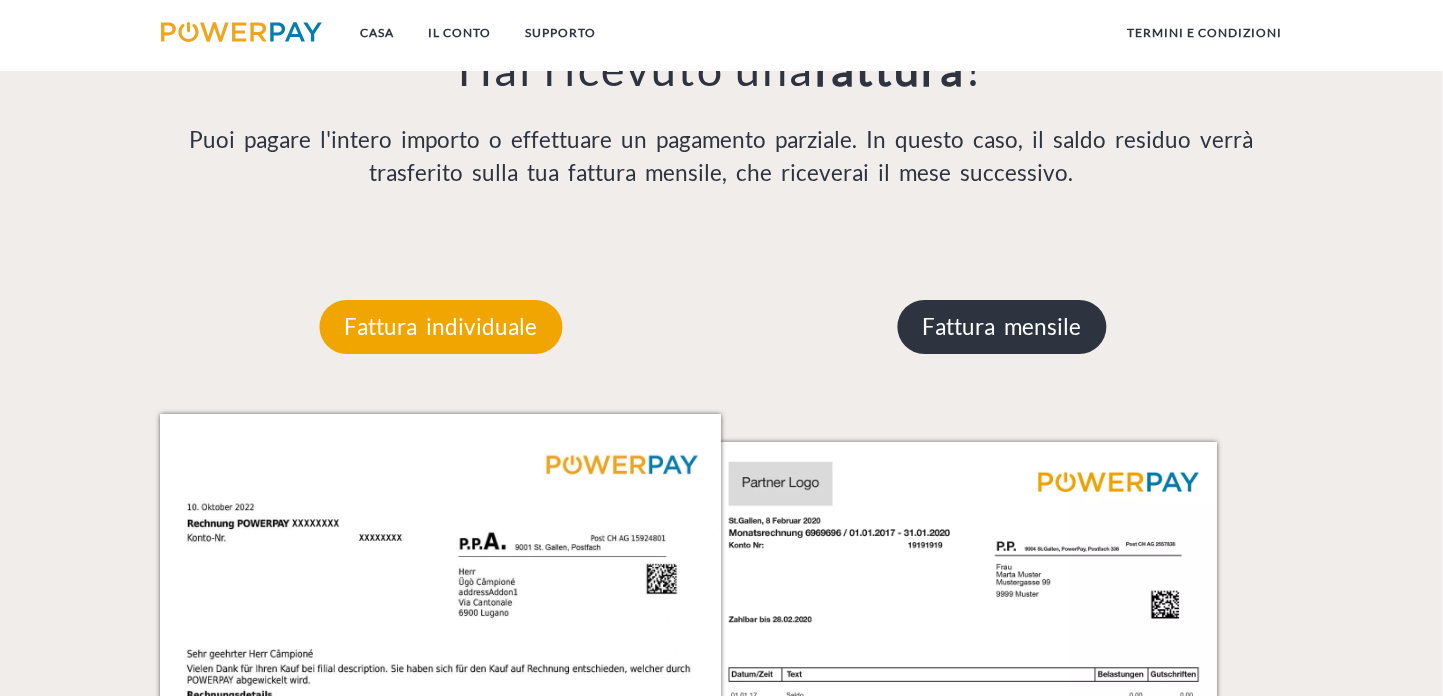 click on "Fattura mensile" at bounding box center [1002, 326] 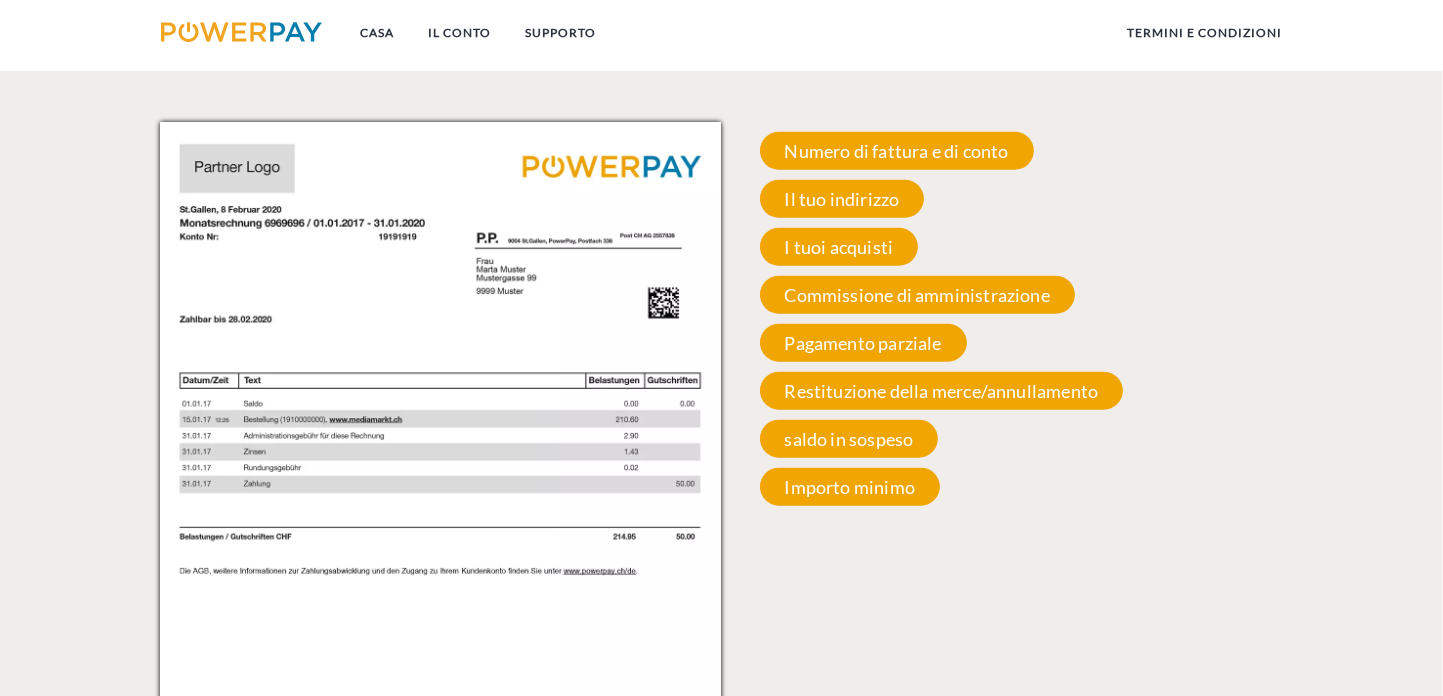 scroll, scrollTop: 1916, scrollLeft: 0, axis: vertical 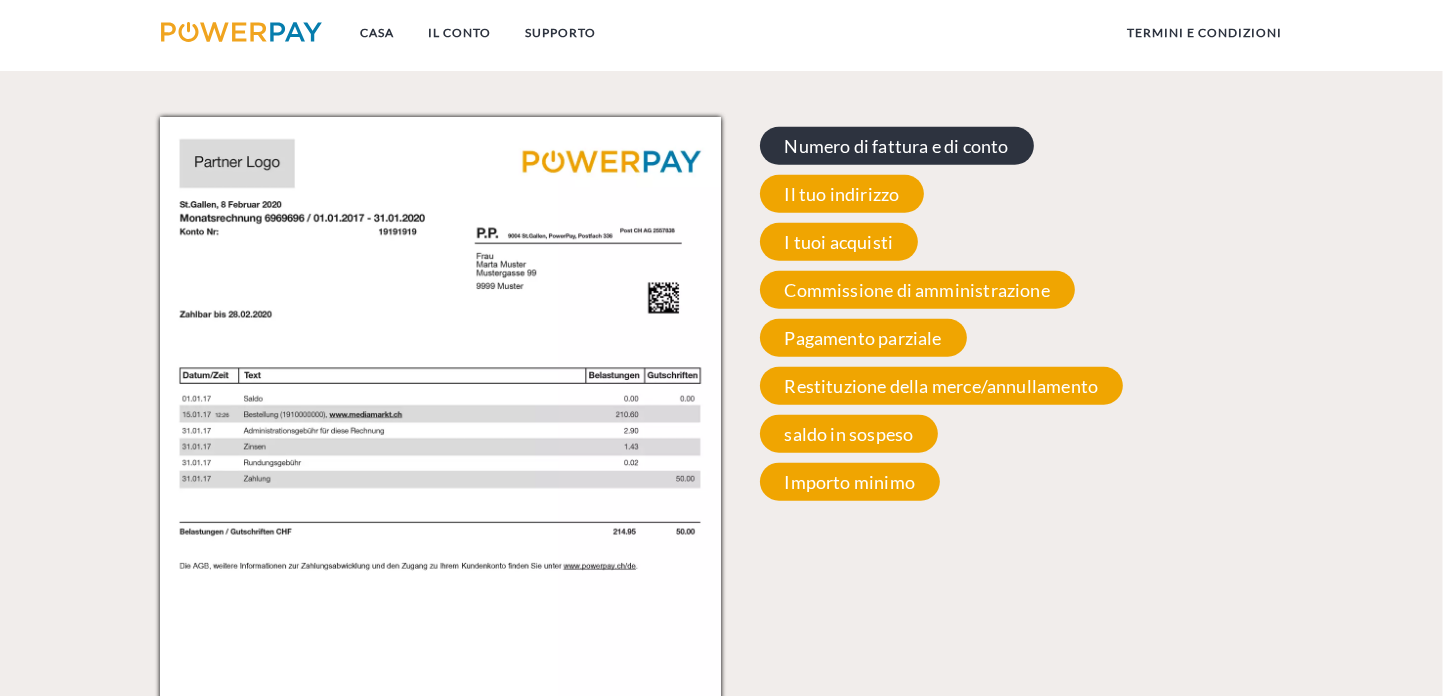 click on "Numero di fattura e di conto" at bounding box center [897, 146] 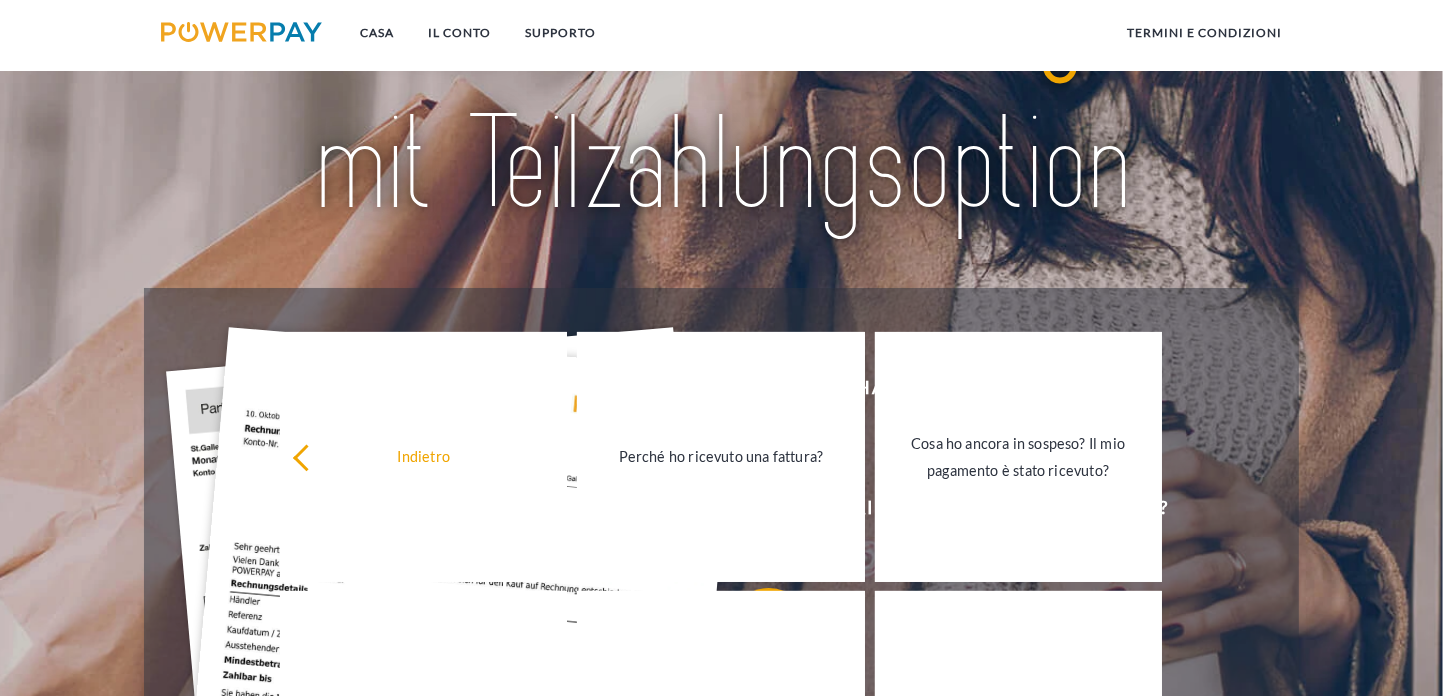 scroll, scrollTop: 0, scrollLeft: 0, axis: both 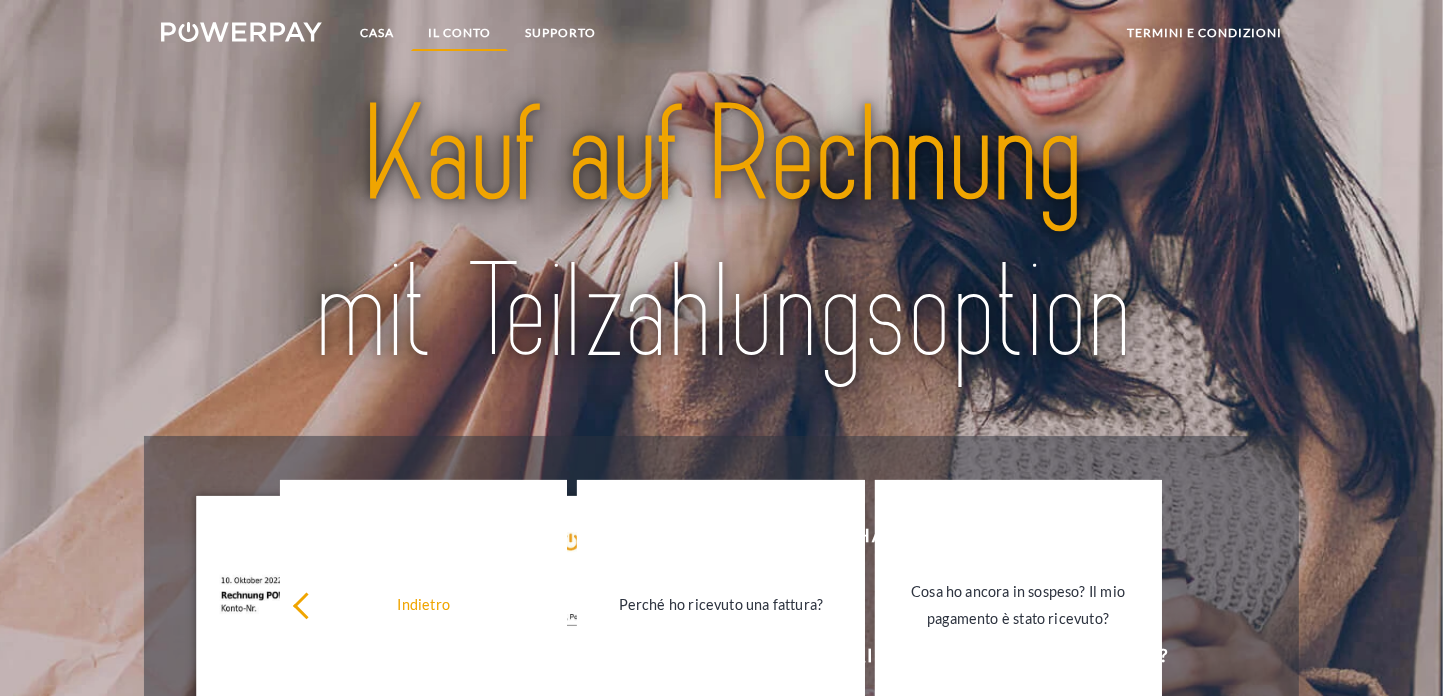 click on "IL CONTO" at bounding box center [459, 32] 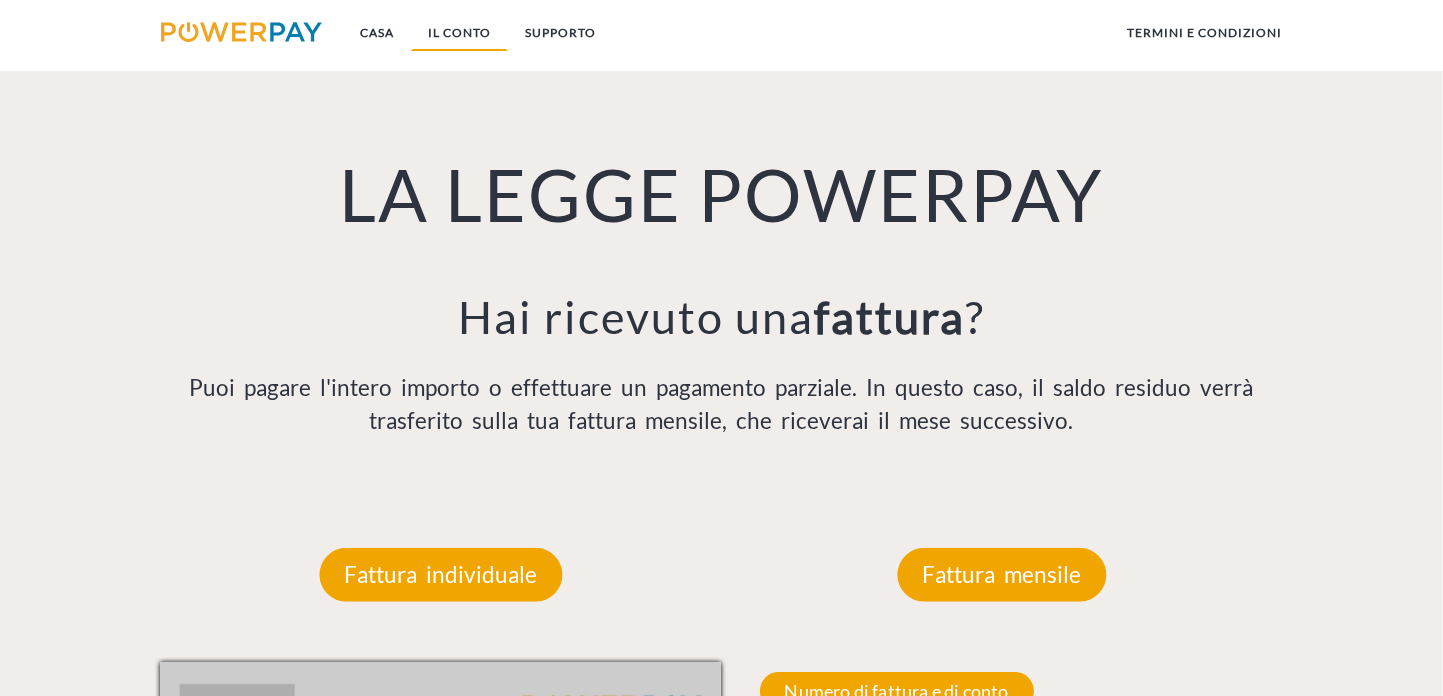 scroll, scrollTop: 1374, scrollLeft: 0, axis: vertical 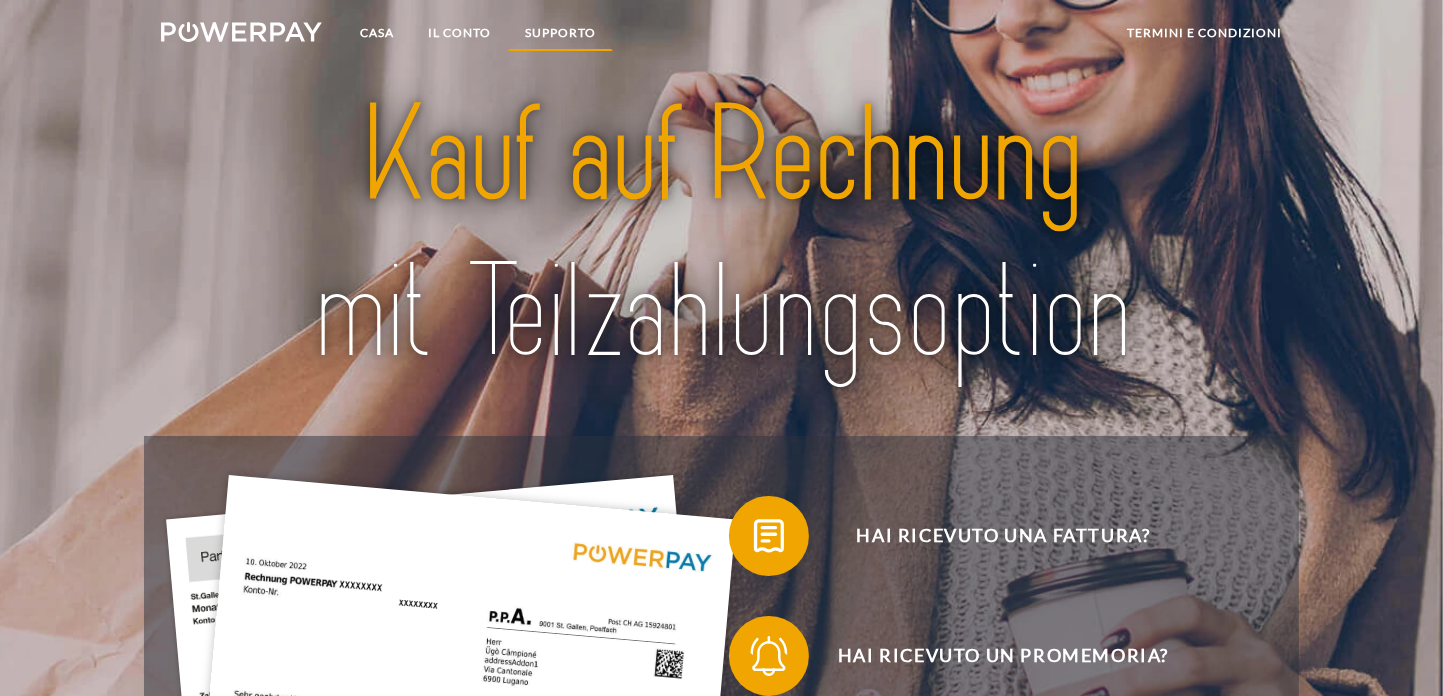 click on "SUPPORTO" at bounding box center [560, 33] 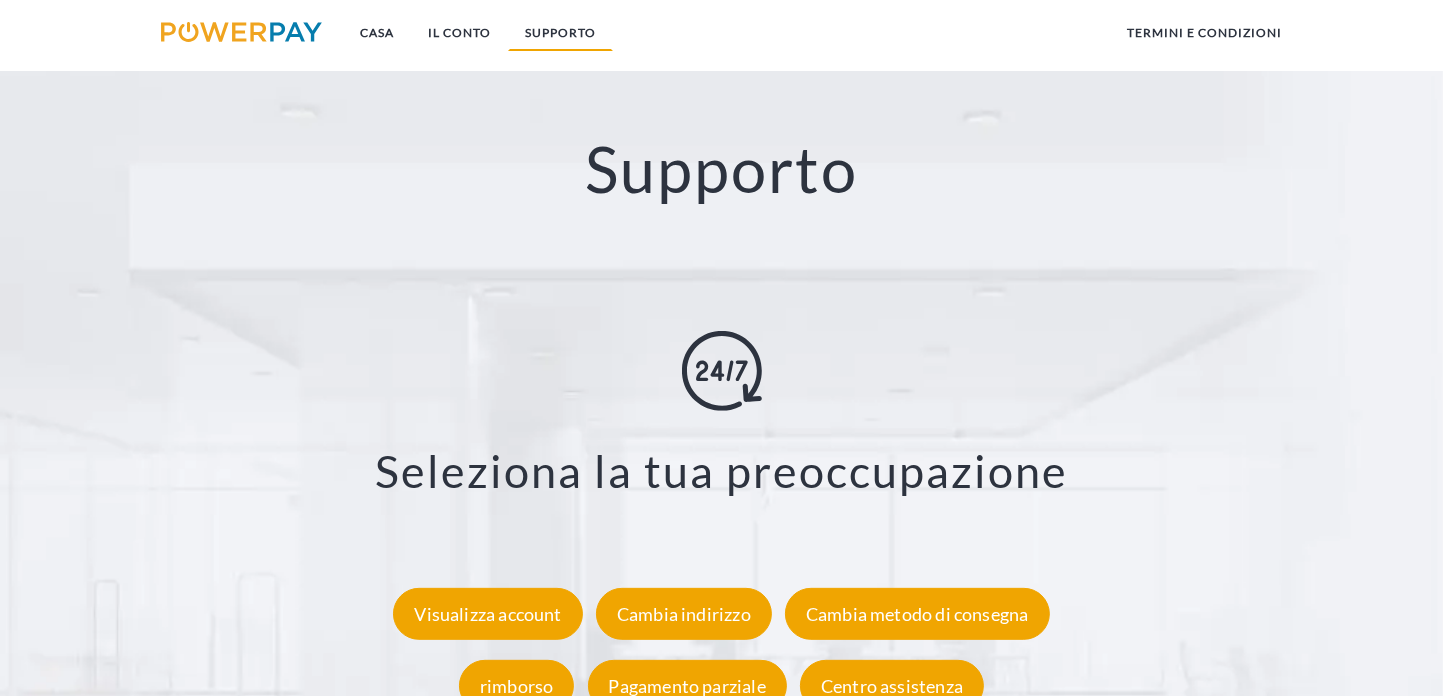 scroll, scrollTop: 3381, scrollLeft: 0, axis: vertical 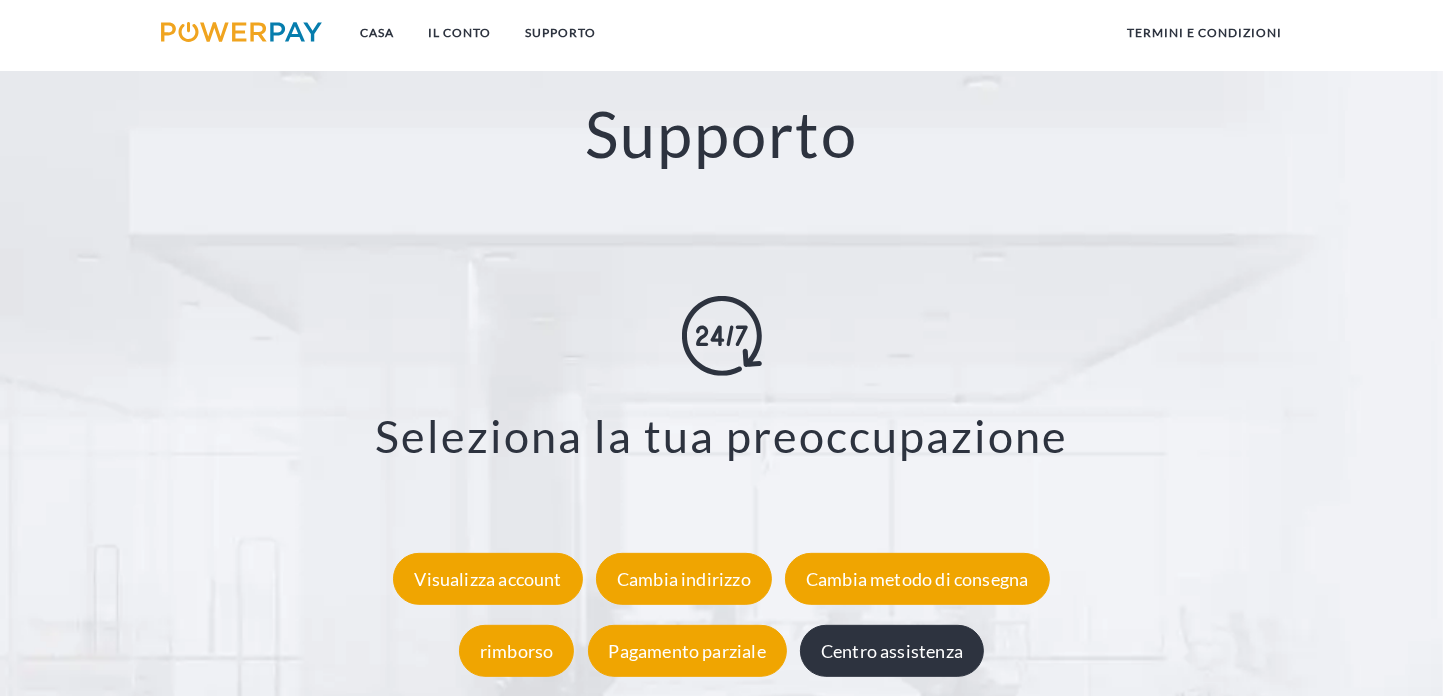 click on "Centro assistenza" at bounding box center (892, 651) 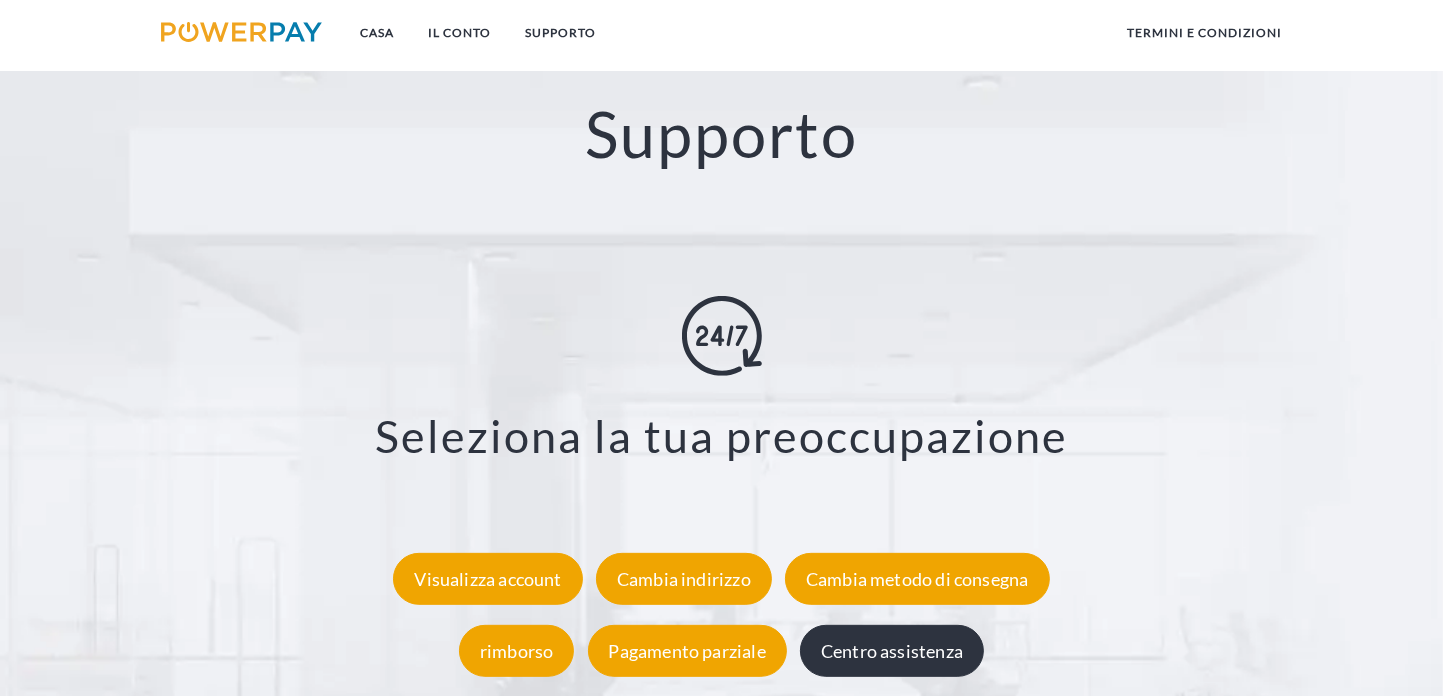 click on "Termini e Condizioni" at bounding box center [1204, 32] 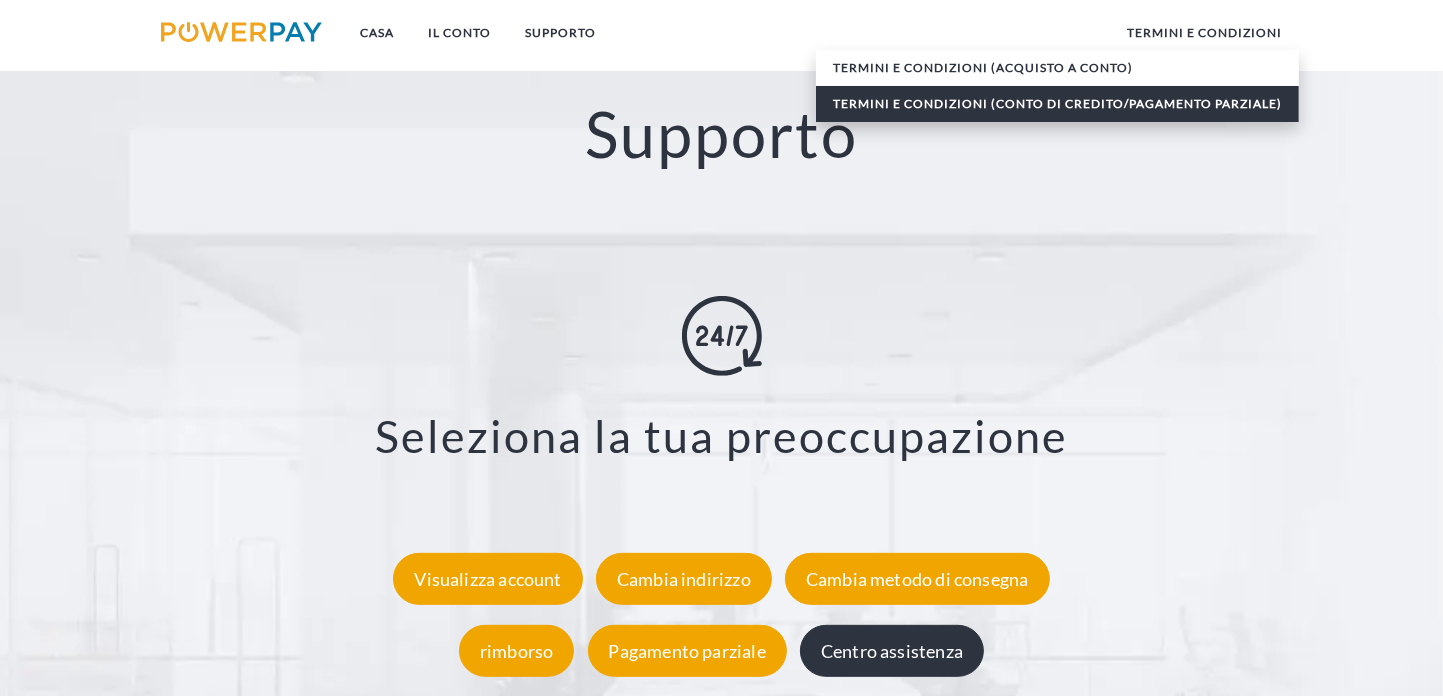 click on "Termini e condizioni (conto di credito/pagamento parziale)" at bounding box center [1057, 103] 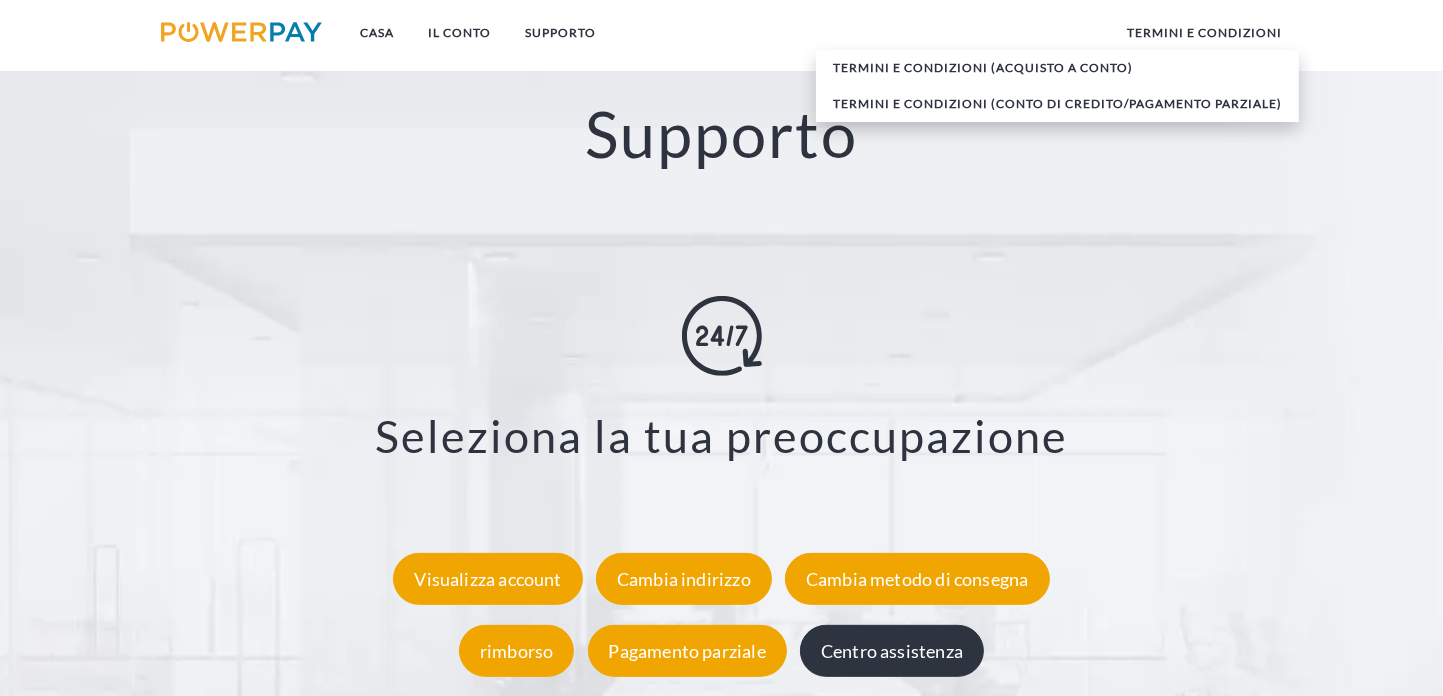 click at bounding box center (241, 32) 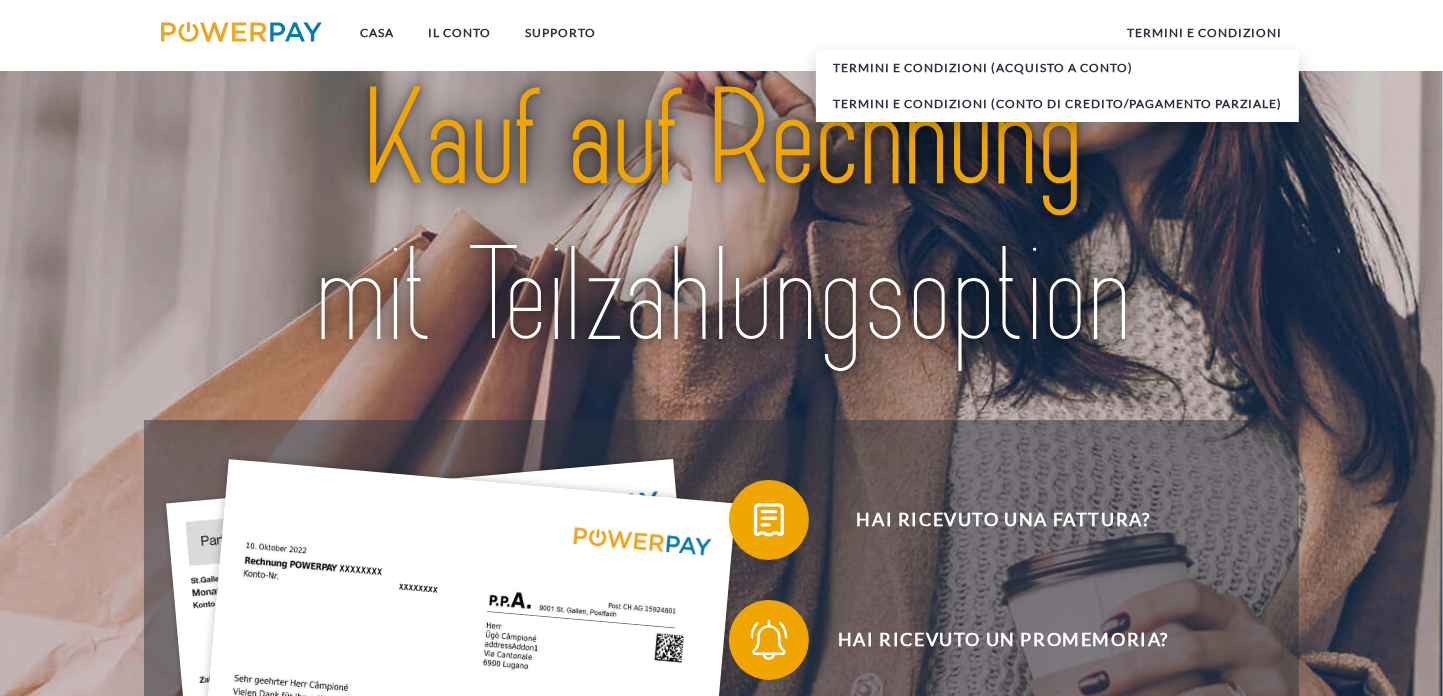 scroll, scrollTop: 0, scrollLeft: 0, axis: both 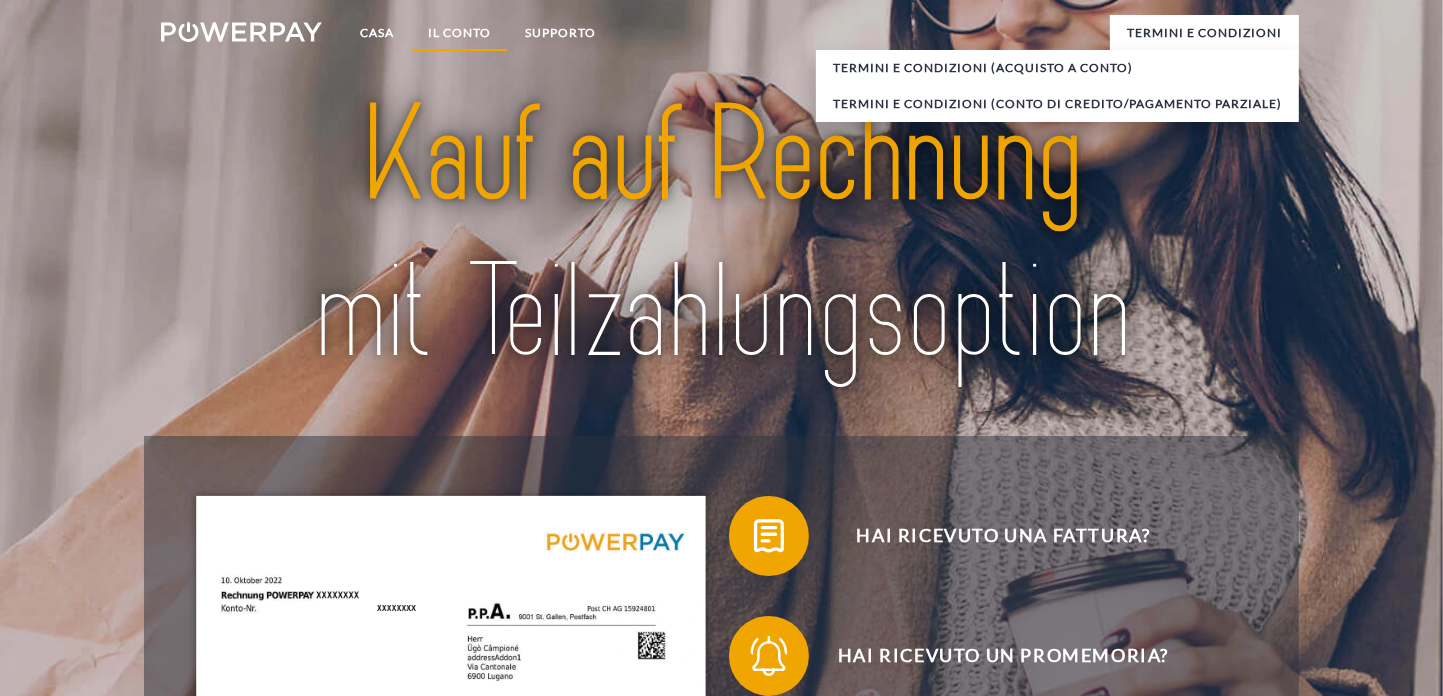 click on "IL CONTO" at bounding box center (459, 32) 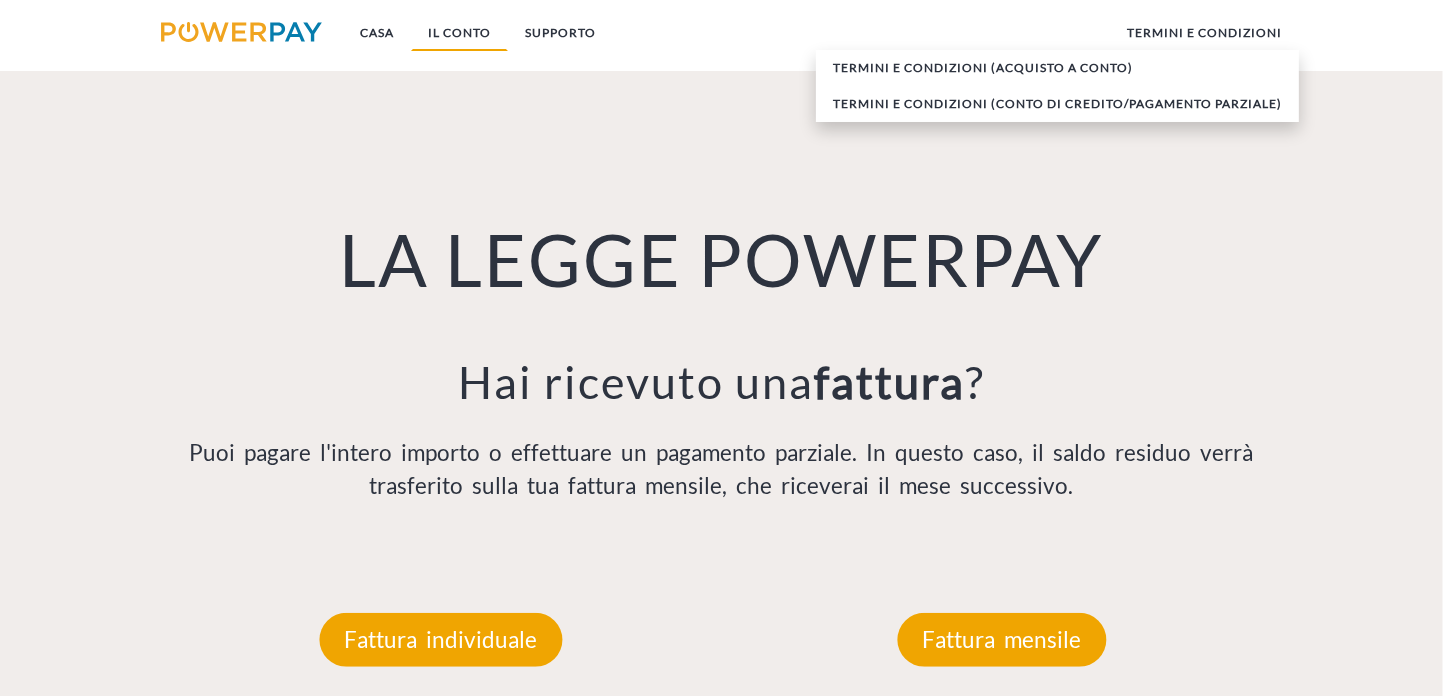 scroll, scrollTop: 1374, scrollLeft: 0, axis: vertical 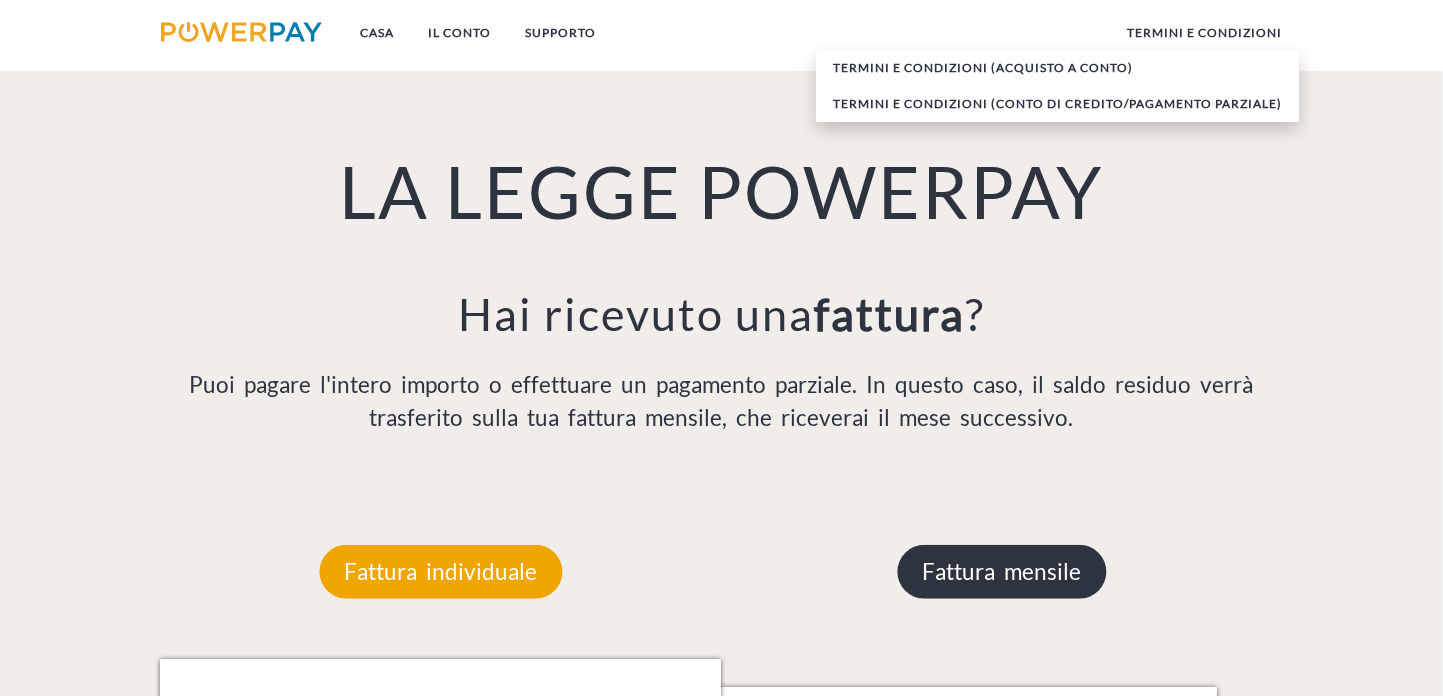 click on "Fattura mensile" at bounding box center [1002, 571] 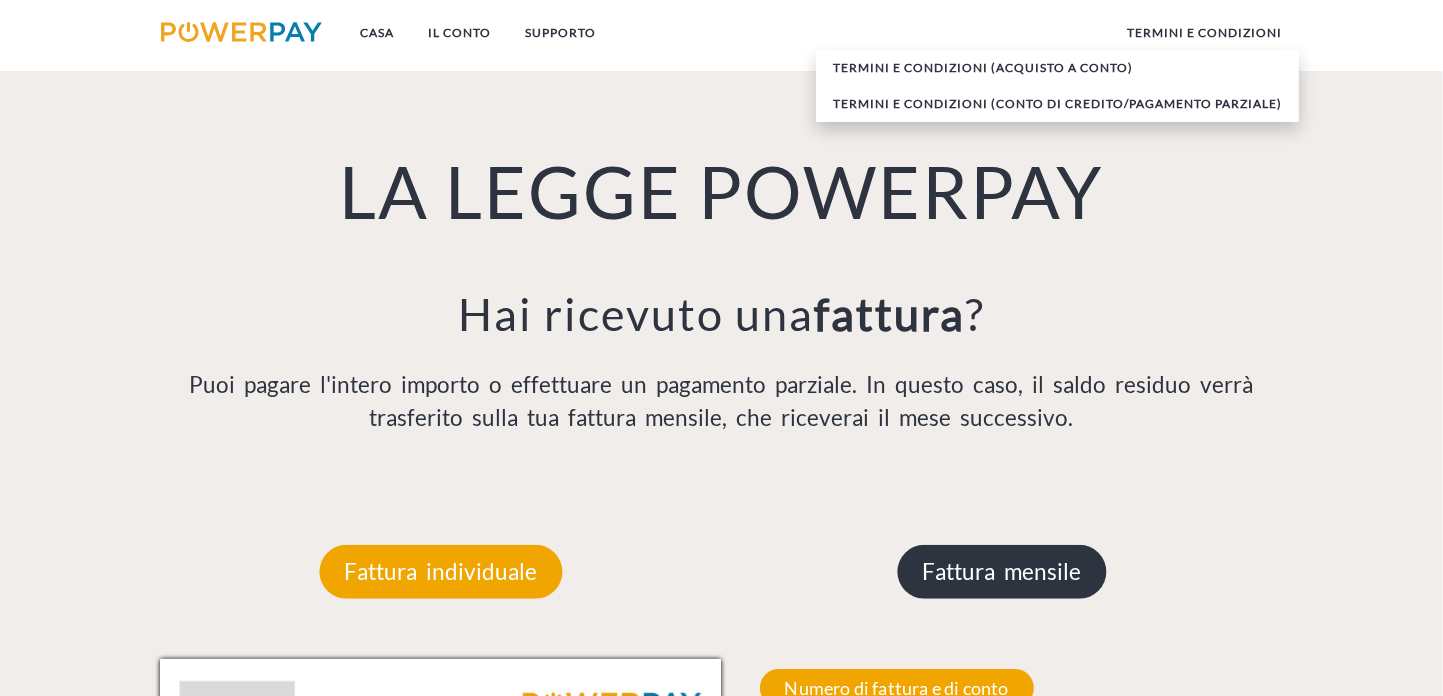click on "Fattura mensile" at bounding box center (1002, 571) 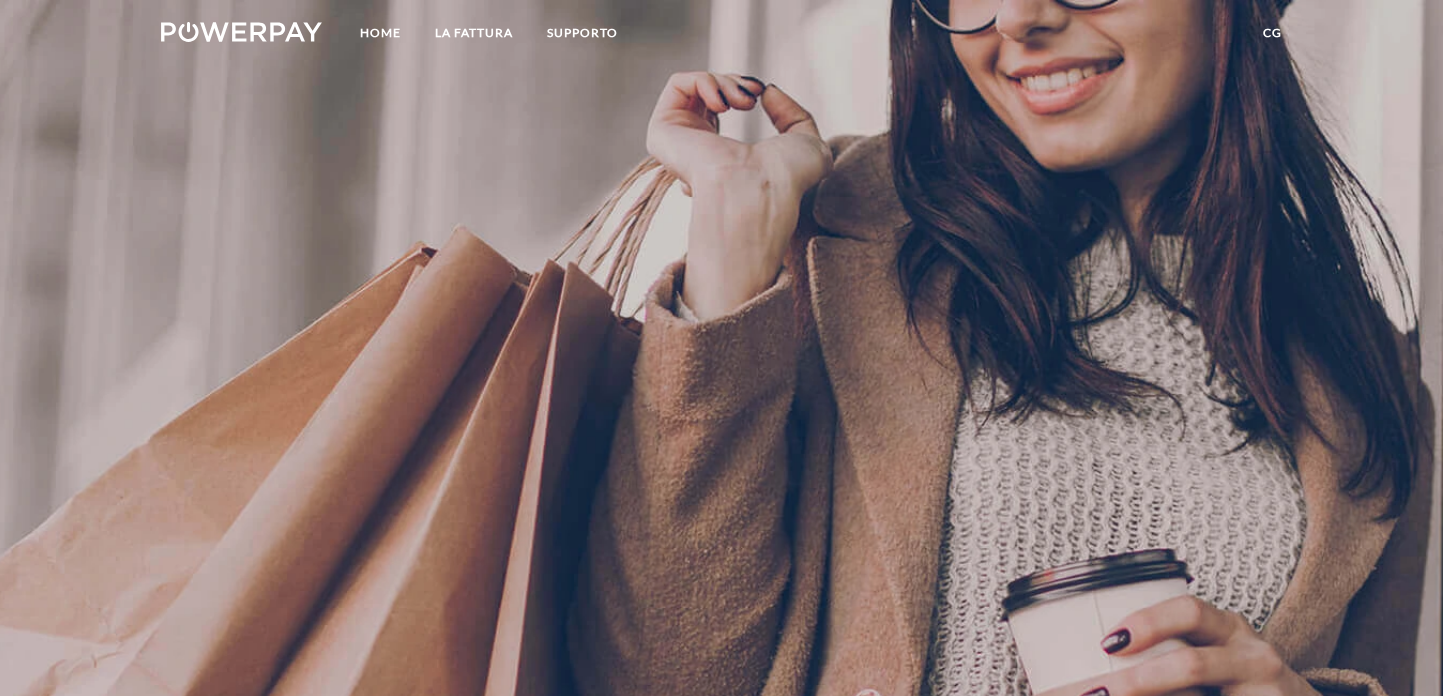 scroll, scrollTop: 0, scrollLeft: 0, axis: both 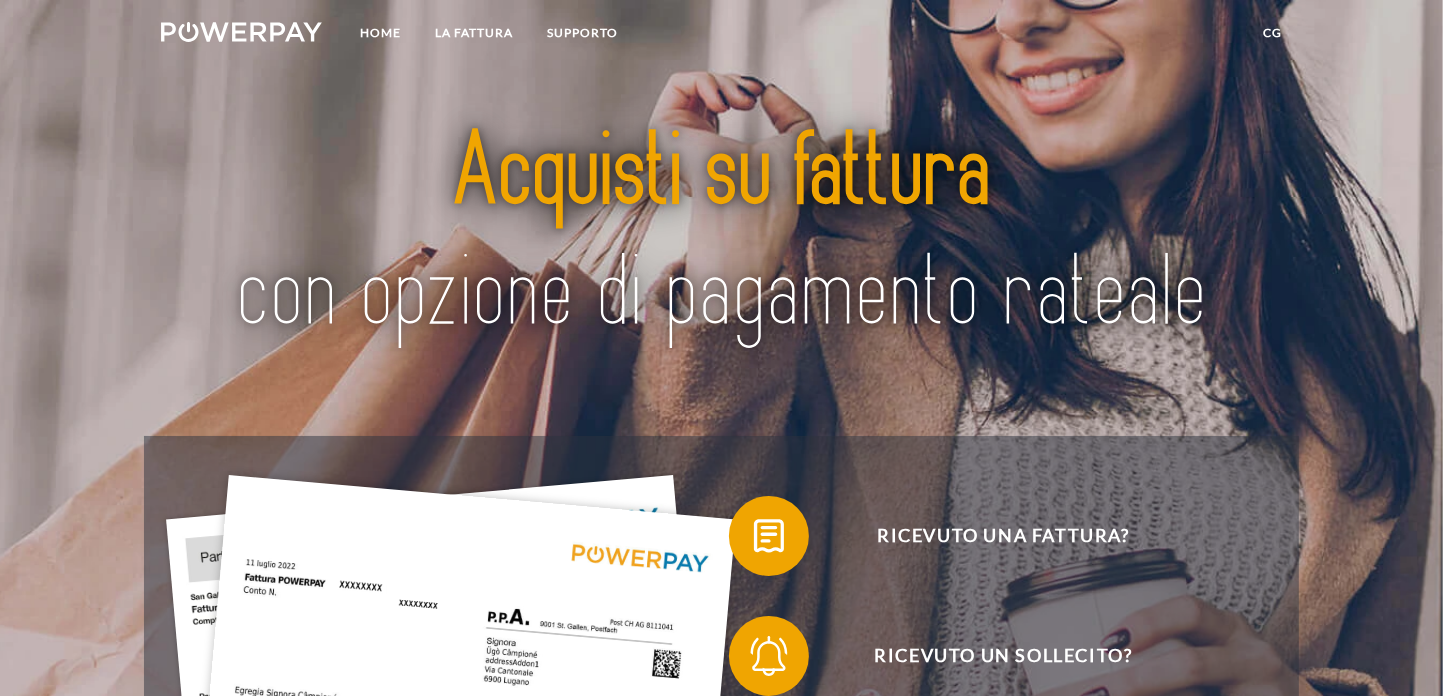 click on "CG" at bounding box center (1272, 33) 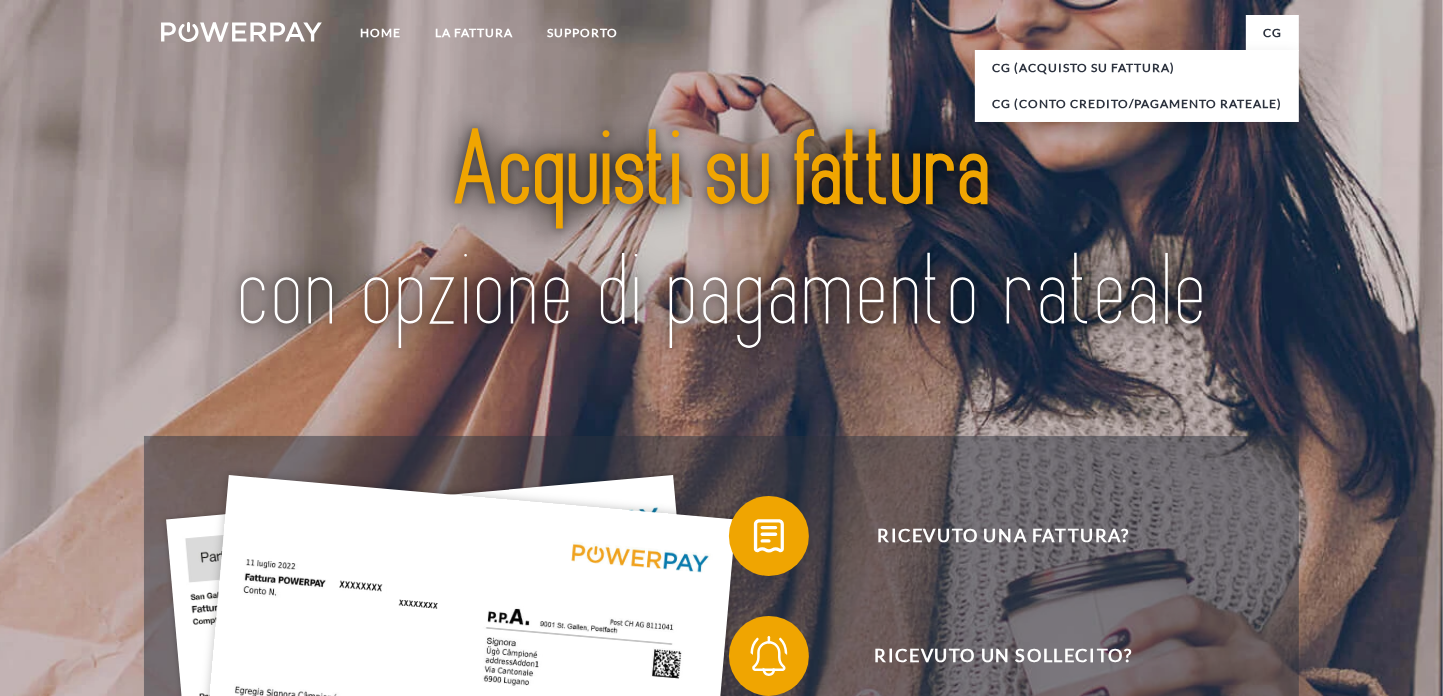 click on "CG" at bounding box center [1272, 33] 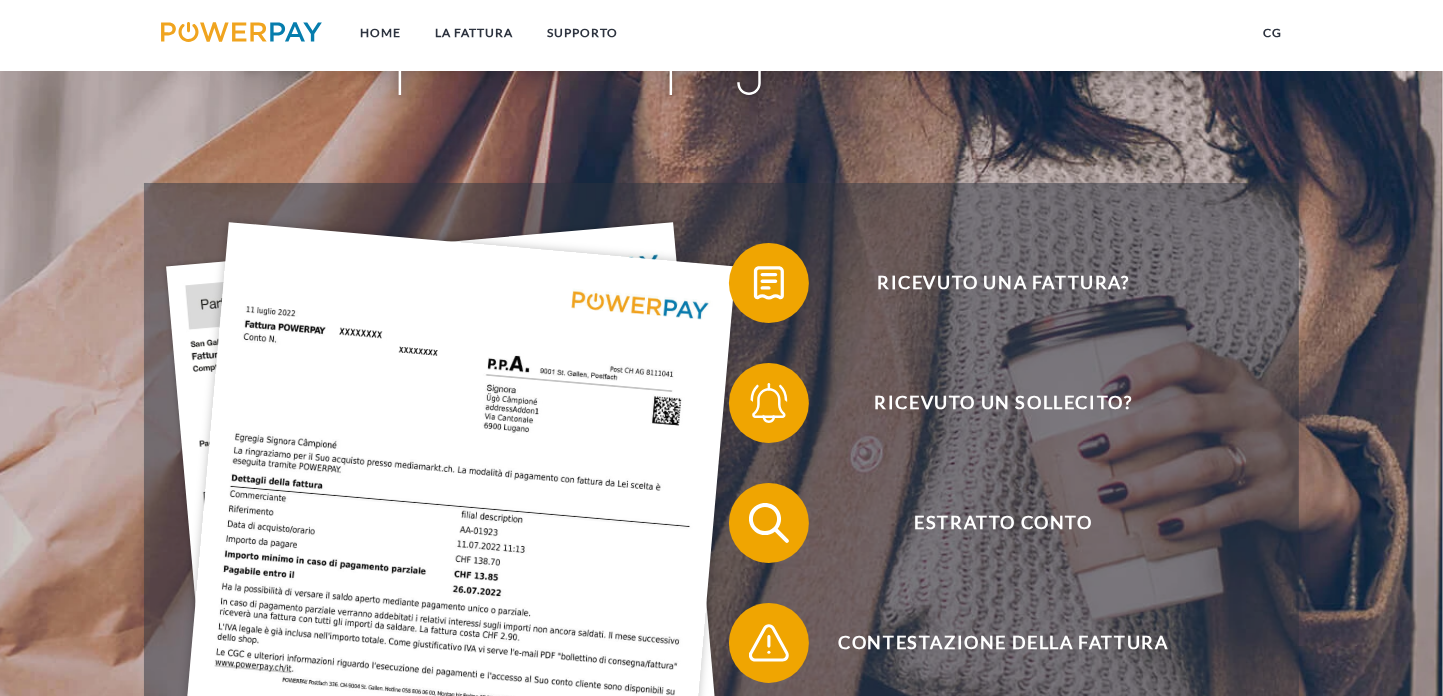 scroll, scrollTop: 215, scrollLeft: 0, axis: vertical 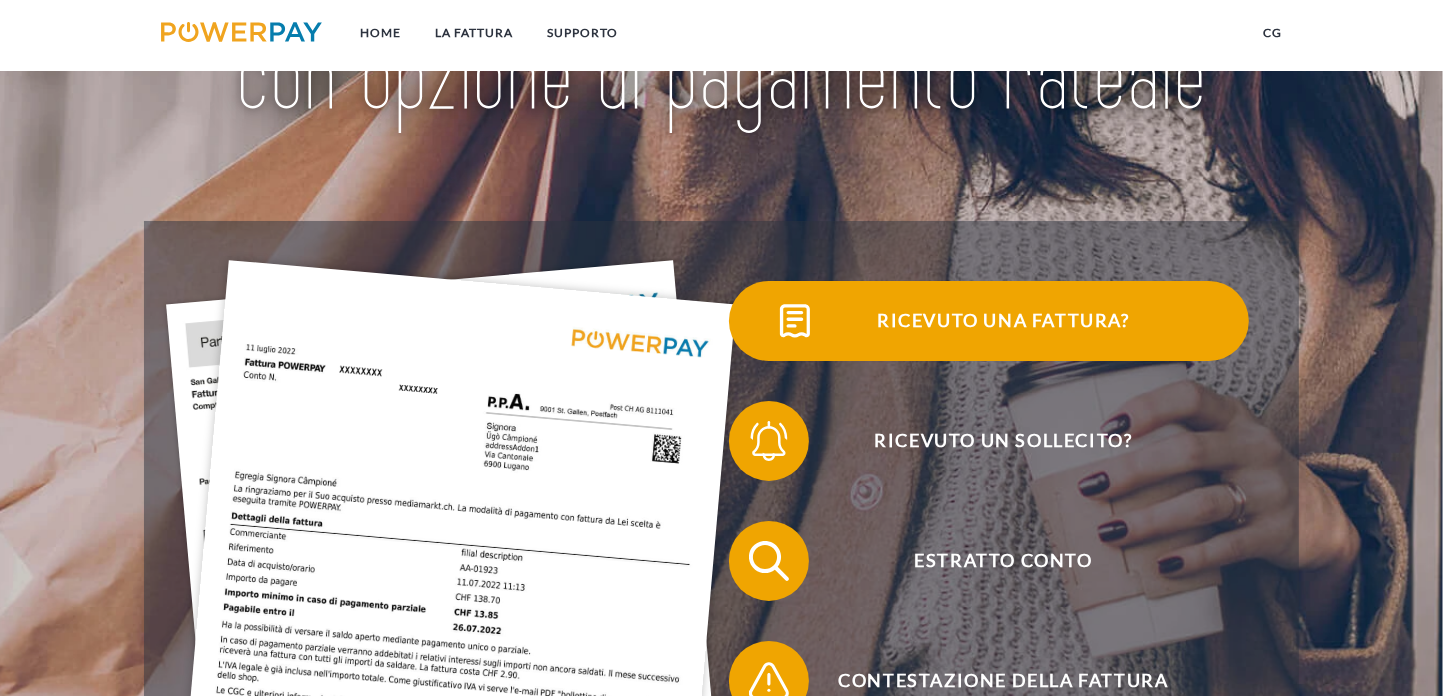 click on "Ricevuto una fattura?" at bounding box center [1003, 321] 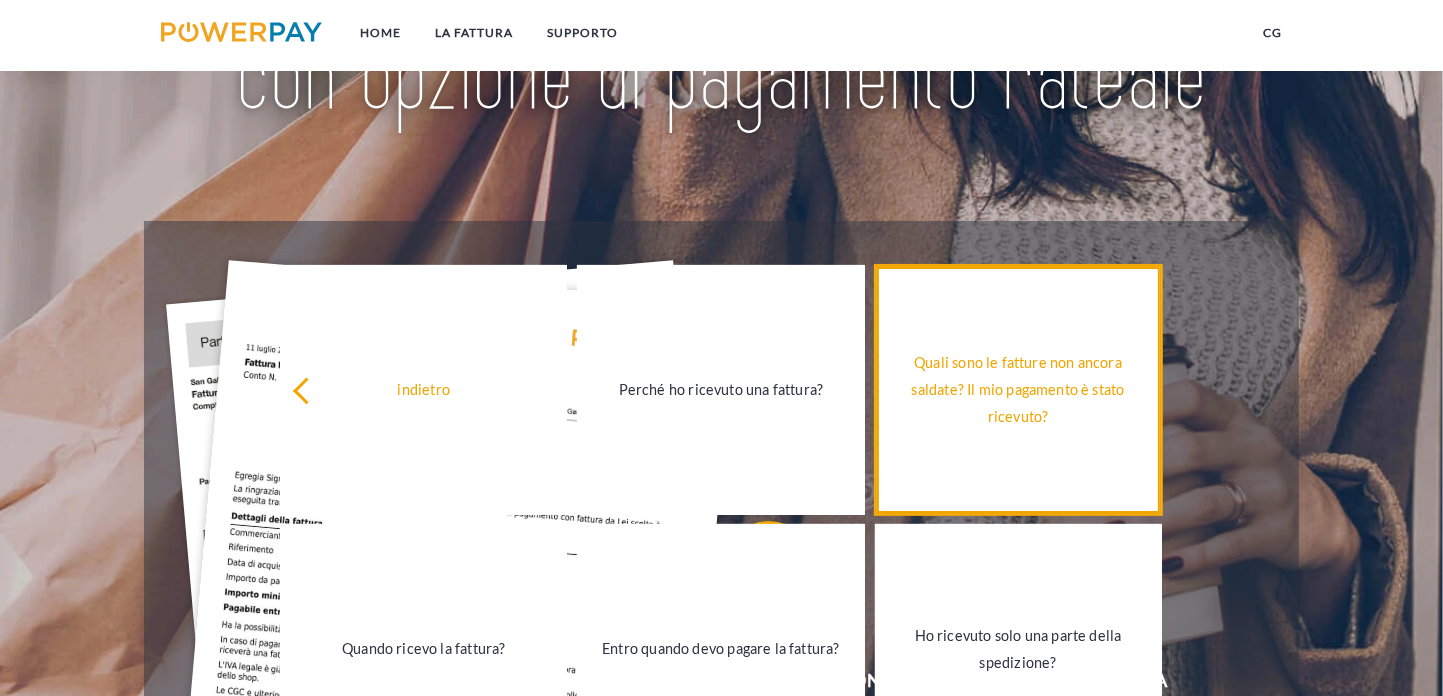 click on "Quali sono le fatture non ancora saldate? Il mio pagamento è stato ricevuto?" at bounding box center (1018, 389) 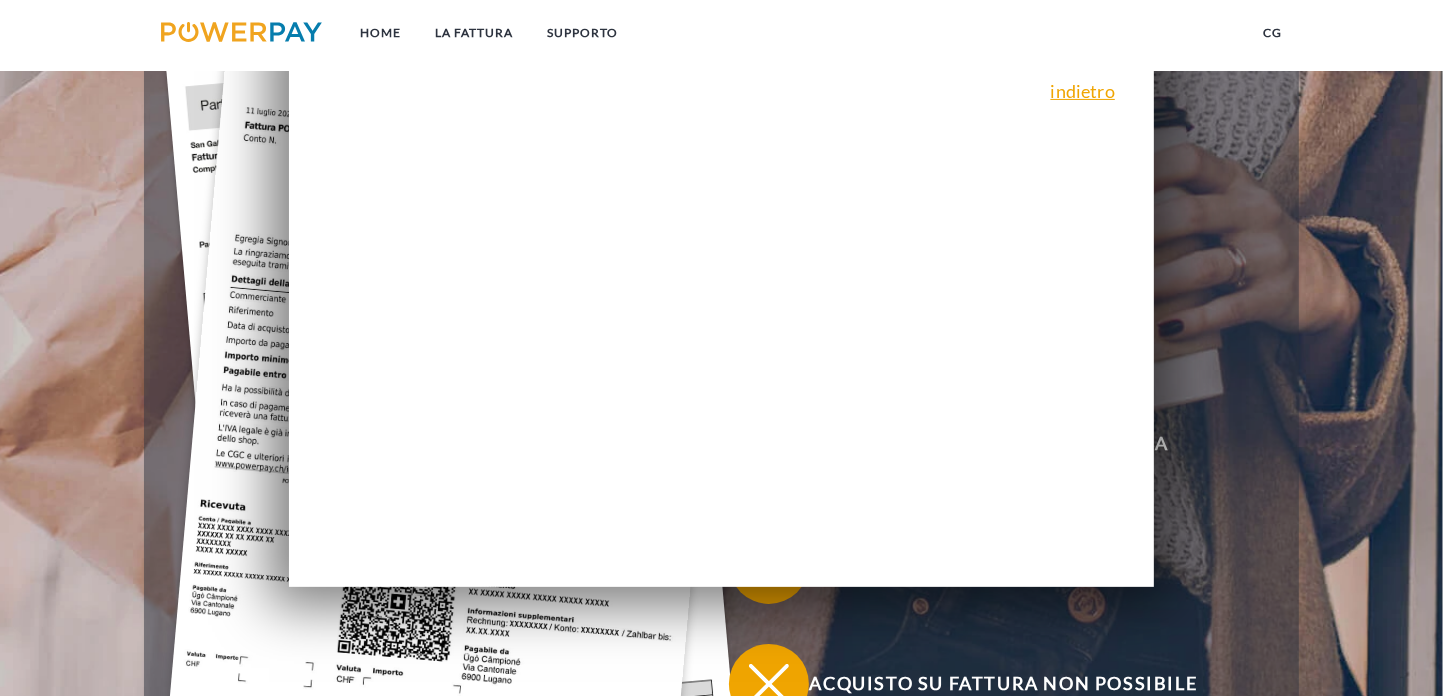 scroll, scrollTop: 364, scrollLeft: 0, axis: vertical 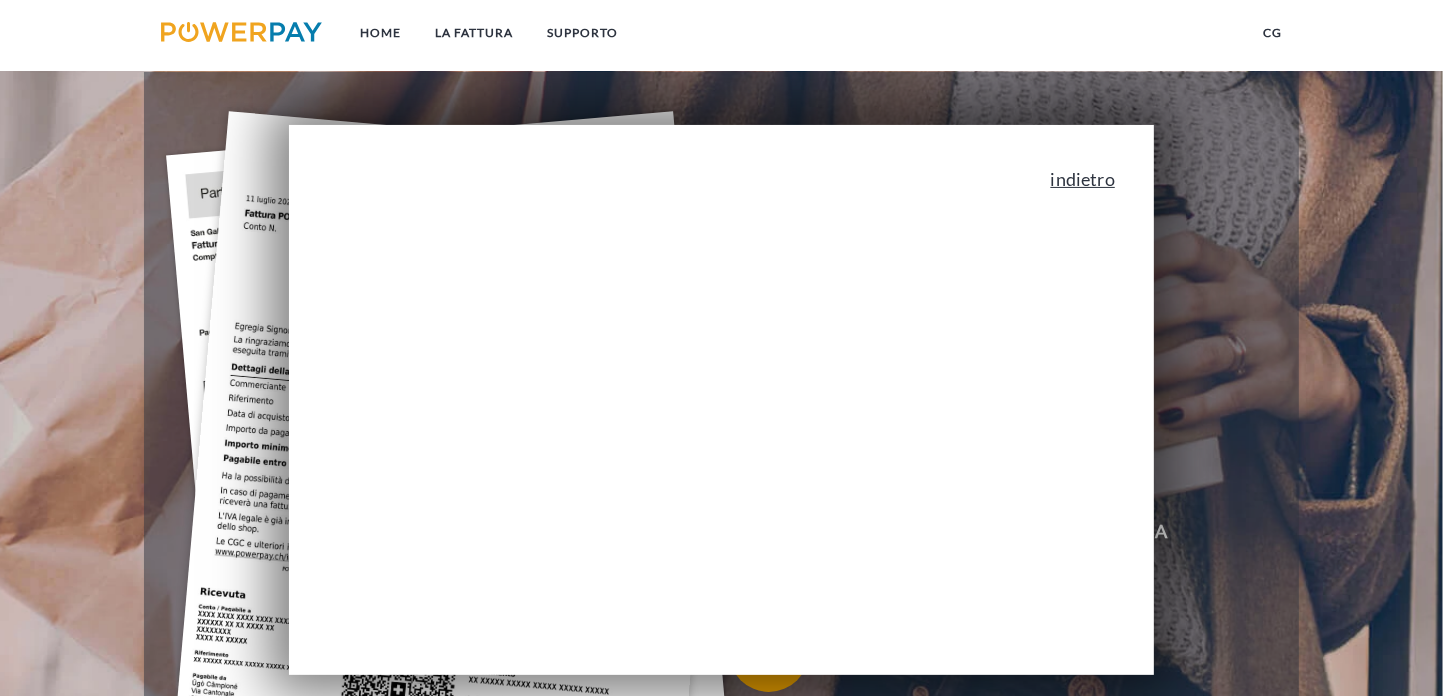 click on "indietro" at bounding box center (1082, 179) 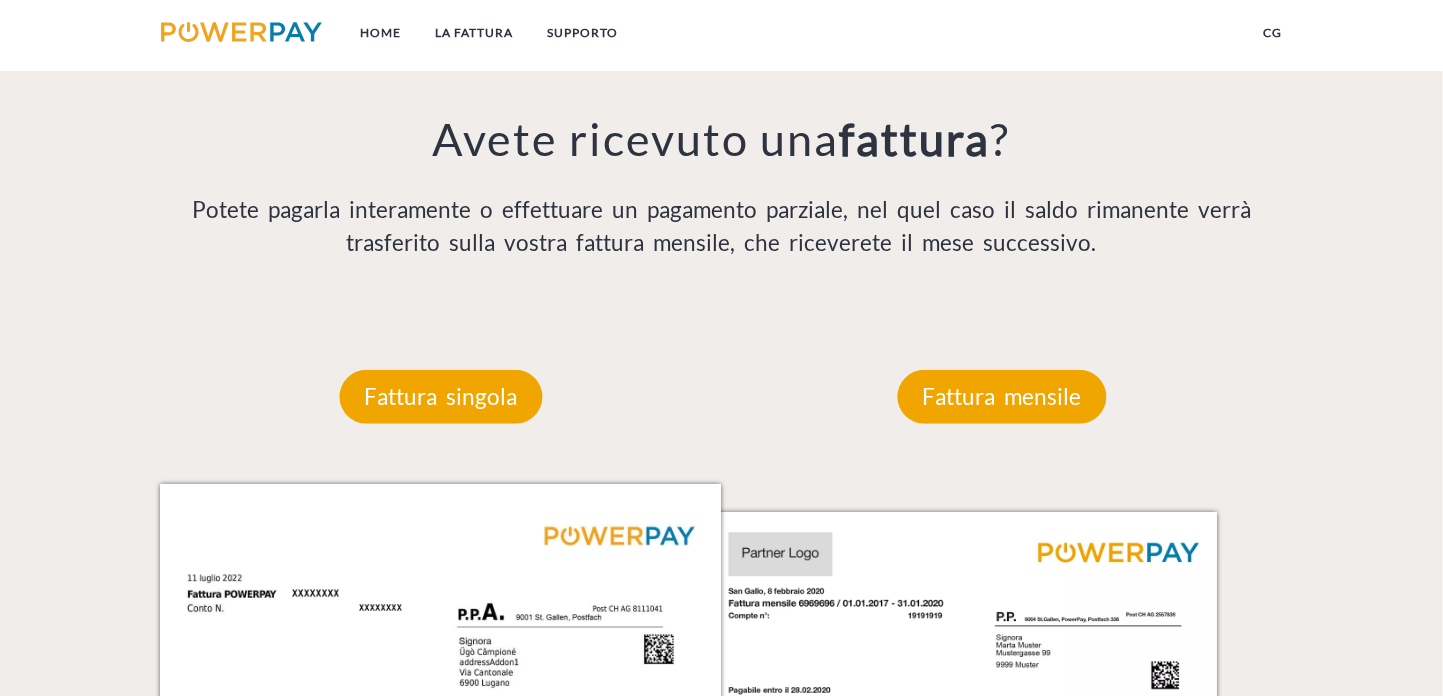 scroll, scrollTop: 1642, scrollLeft: 0, axis: vertical 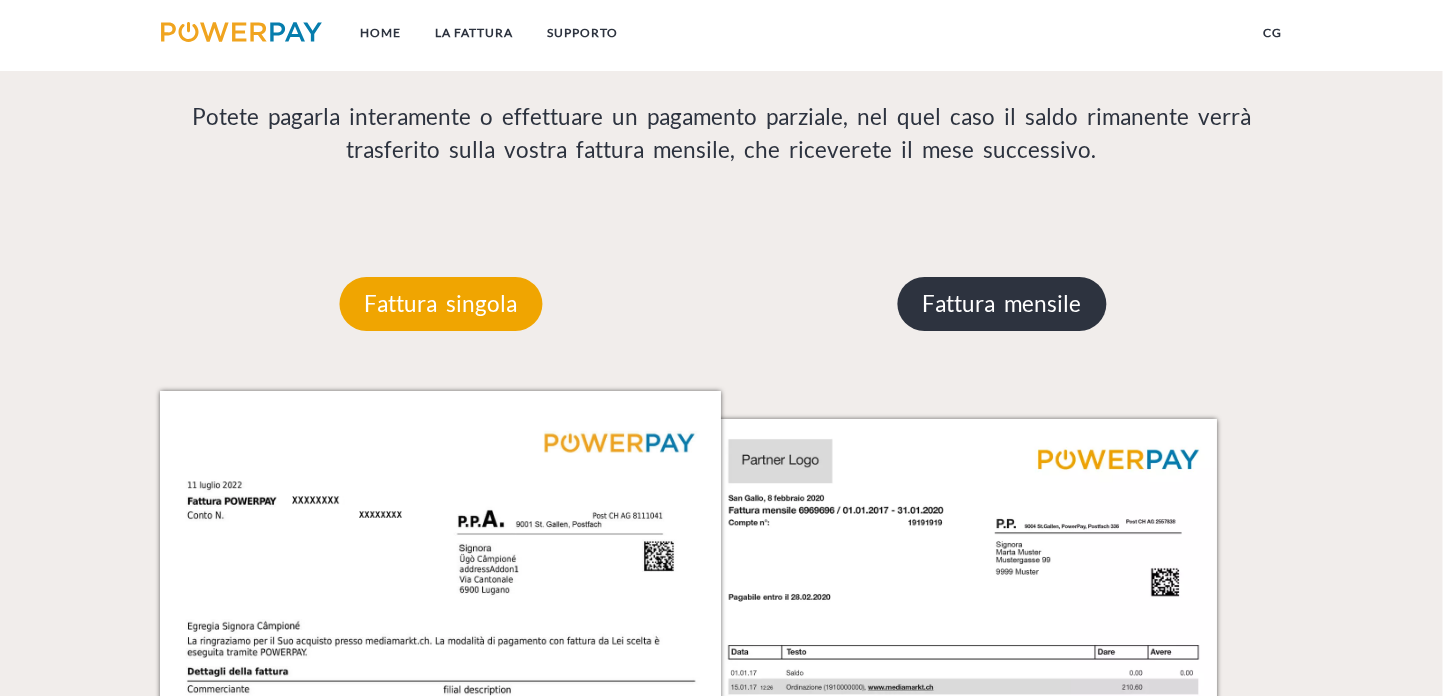 click on "Fattura mensile" at bounding box center [1002, 304] 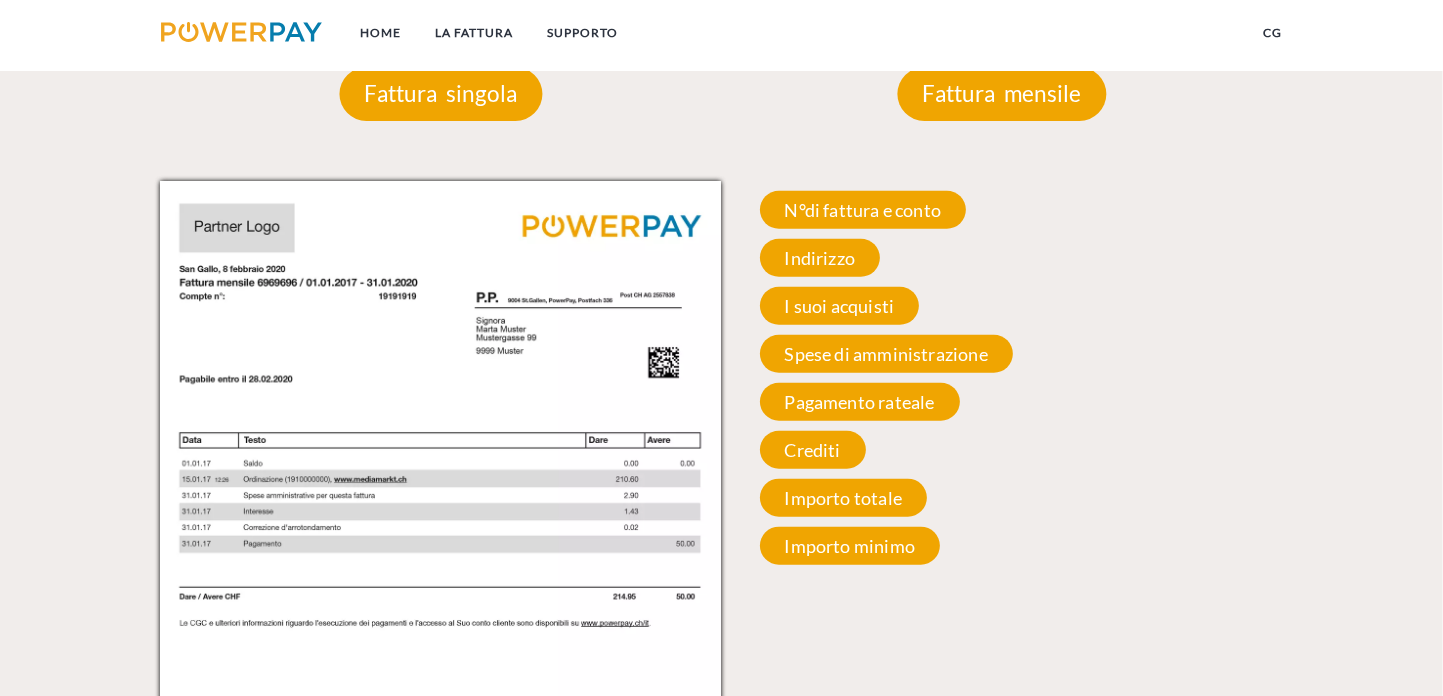 scroll, scrollTop: 1873, scrollLeft: 0, axis: vertical 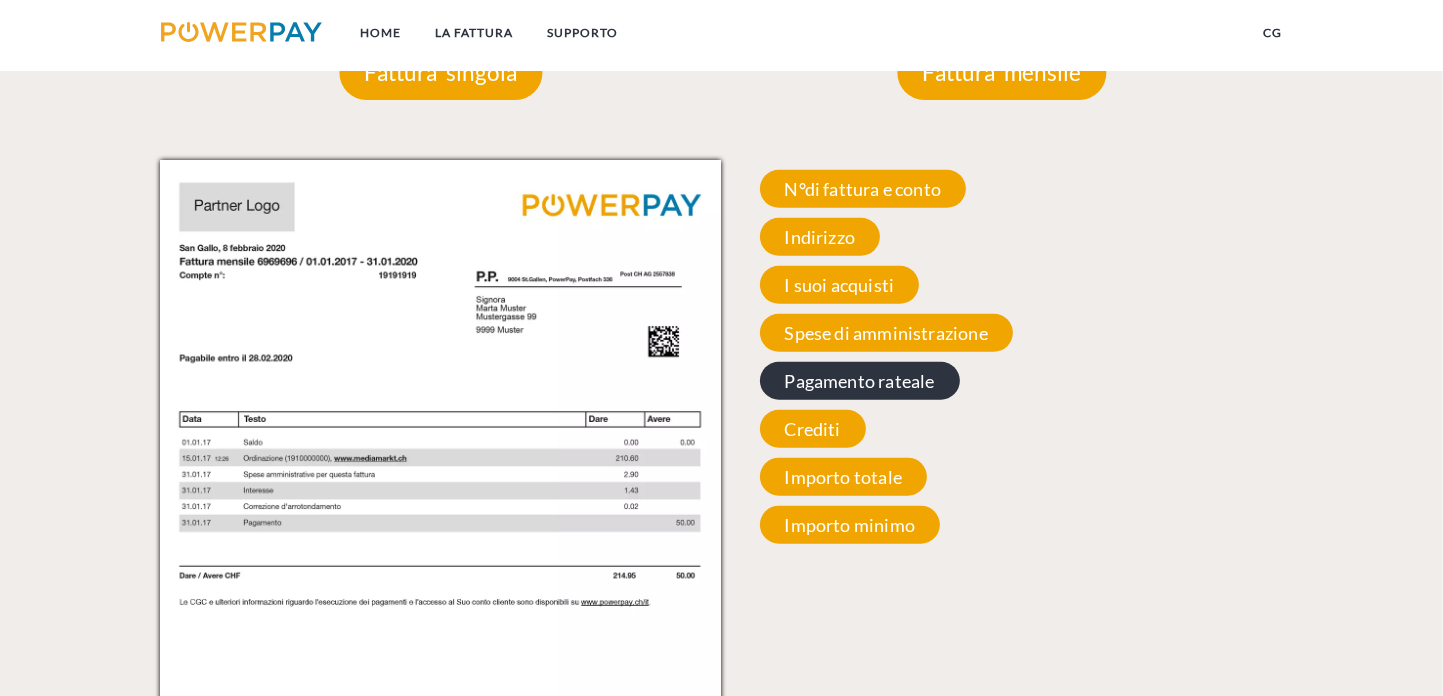 click on "Pagamento rateale" at bounding box center (860, 381) 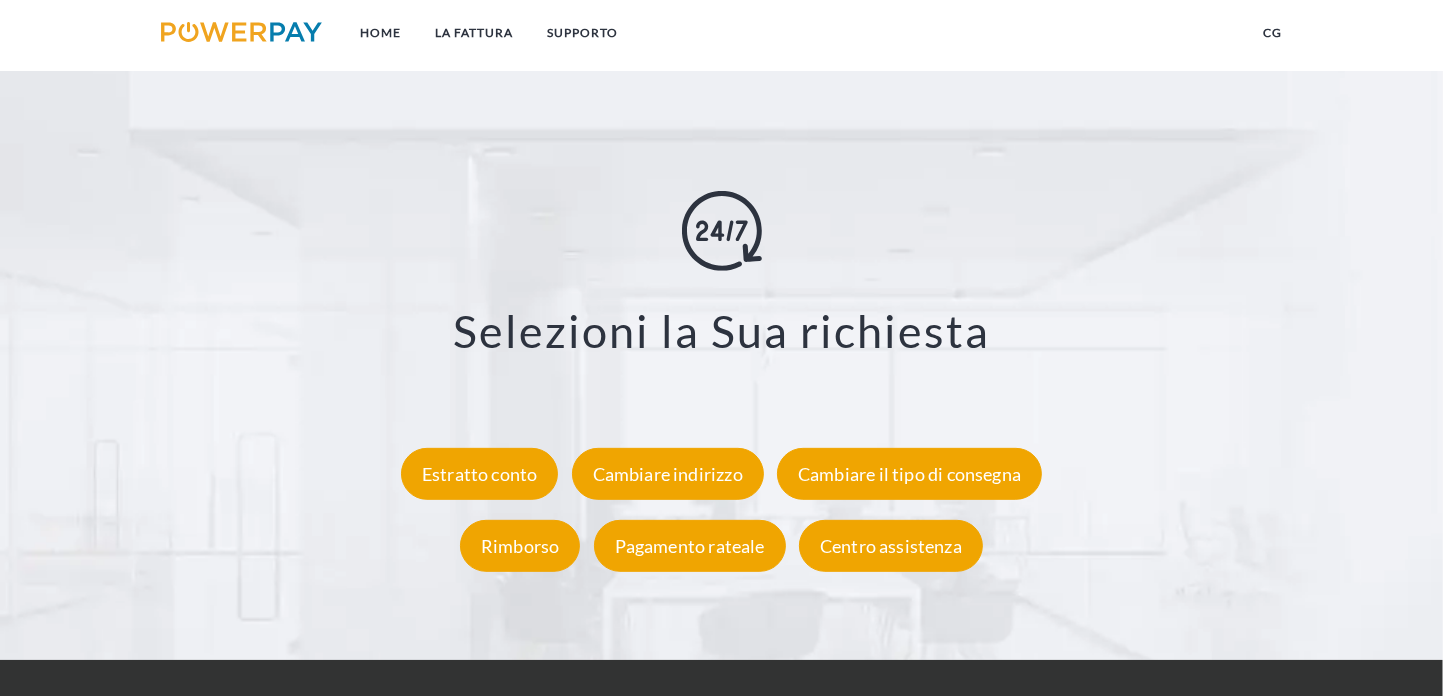 scroll, scrollTop: 3497, scrollLeft: 0, axis: vertical 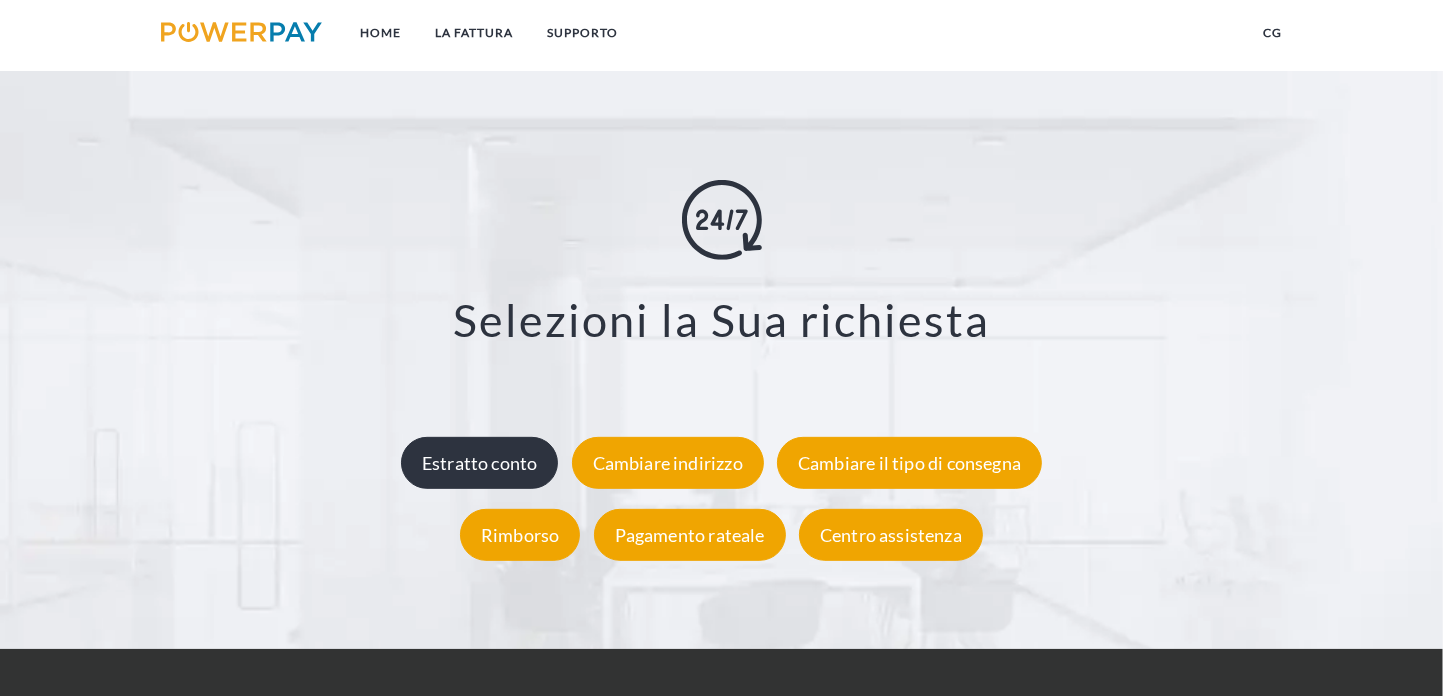 click on "Estratto conto" at bounding box center [480, 463] 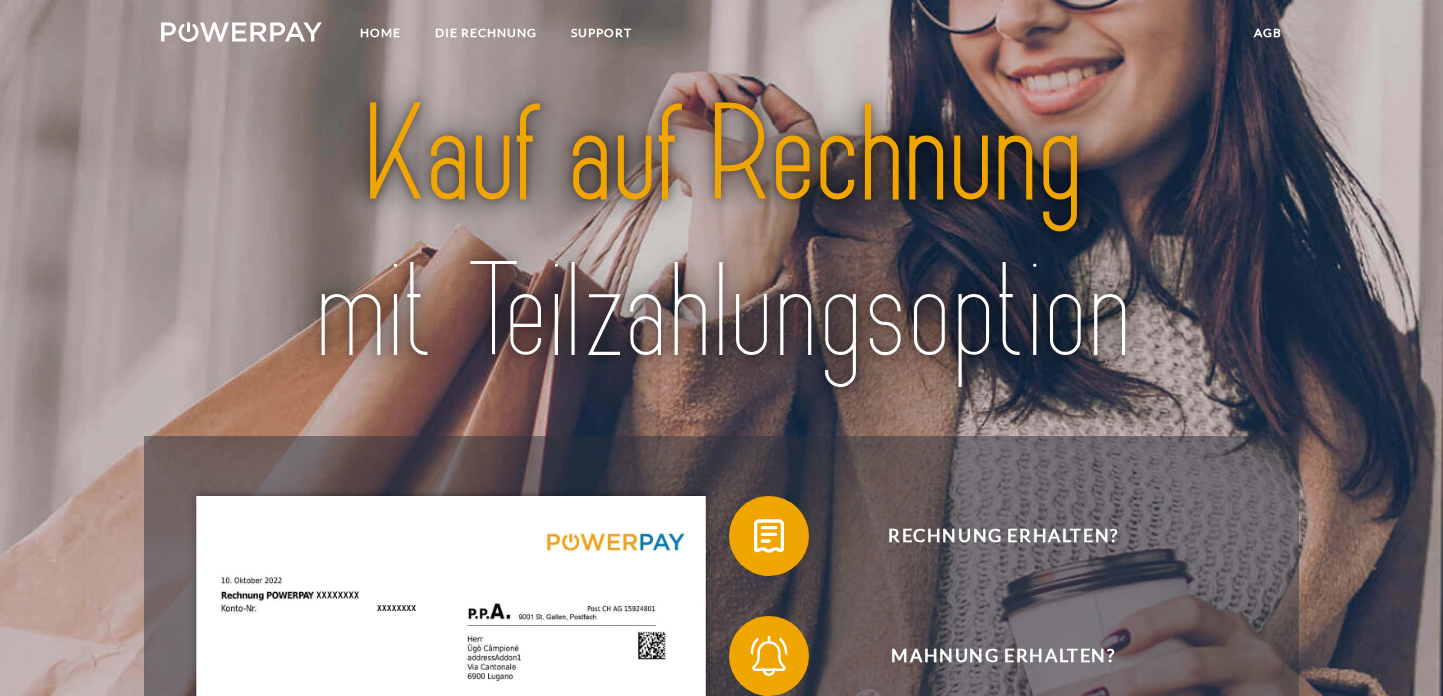 scroll, scrollTop: 0, scrollLeft: 0, axis: both 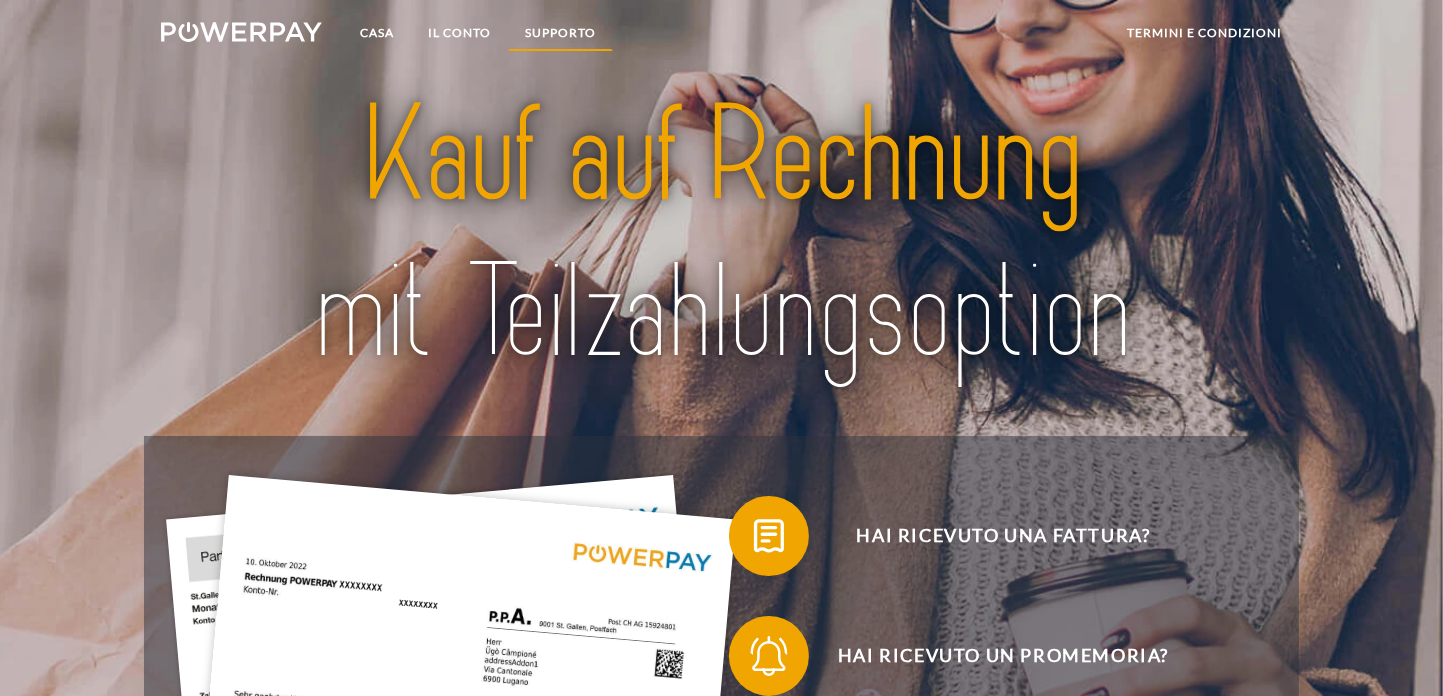click on "SUPPORTO" at bounding box center (560, 32) 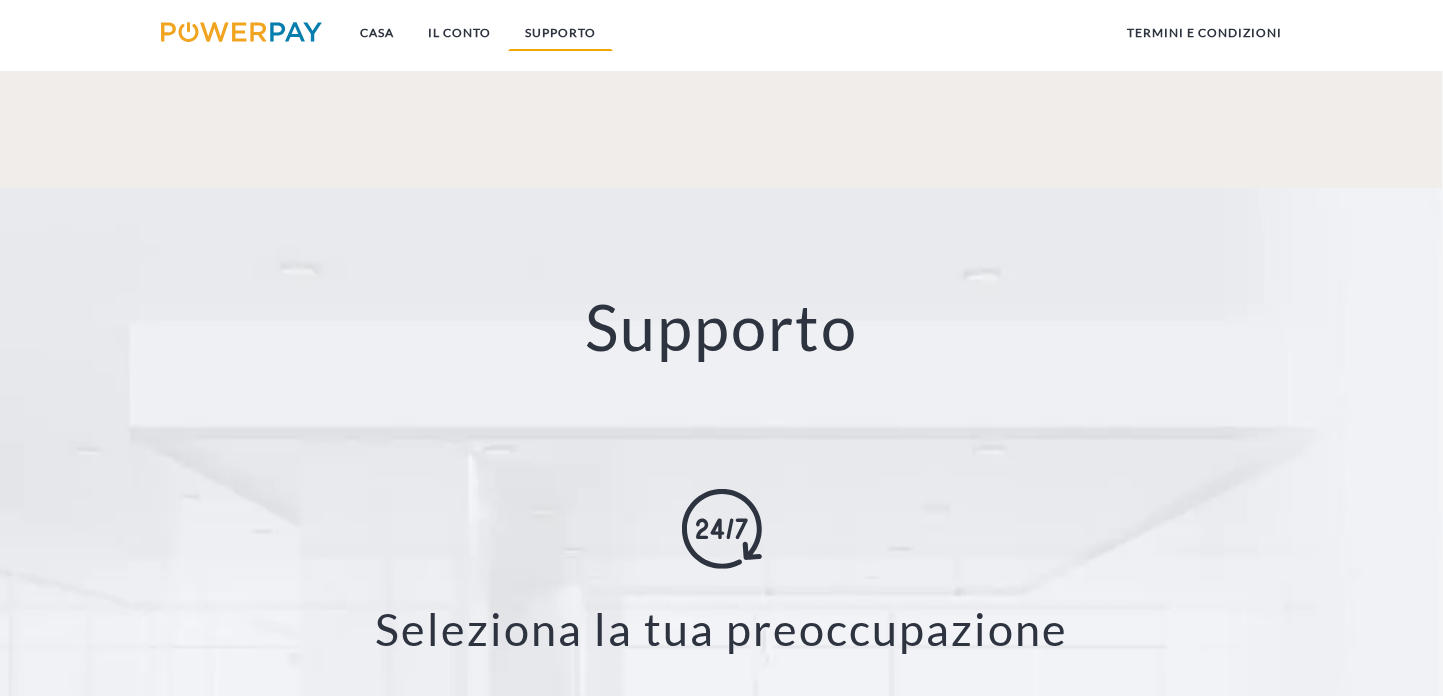 scroll, scrollTop: 3381, scrollLeft: 0, axis: vertical 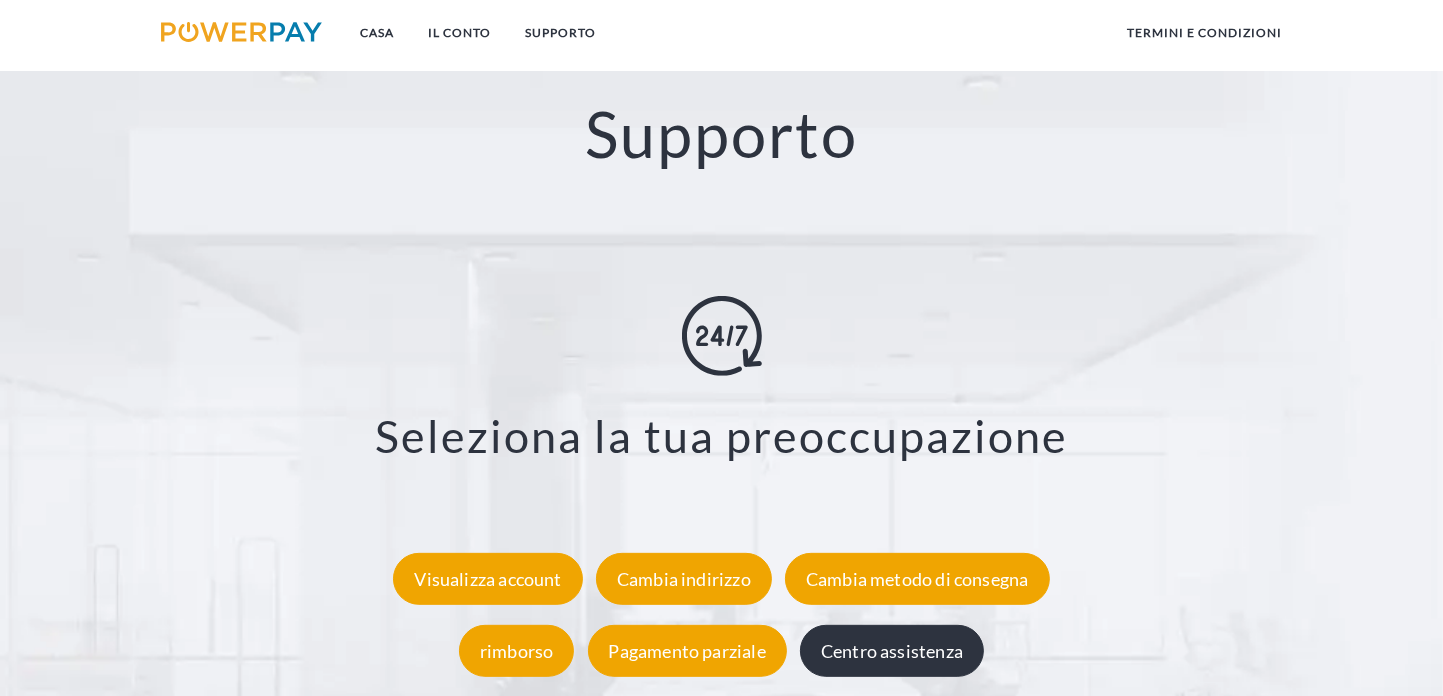 click on "Centro assistenza" at bounding box center (892, 651) 